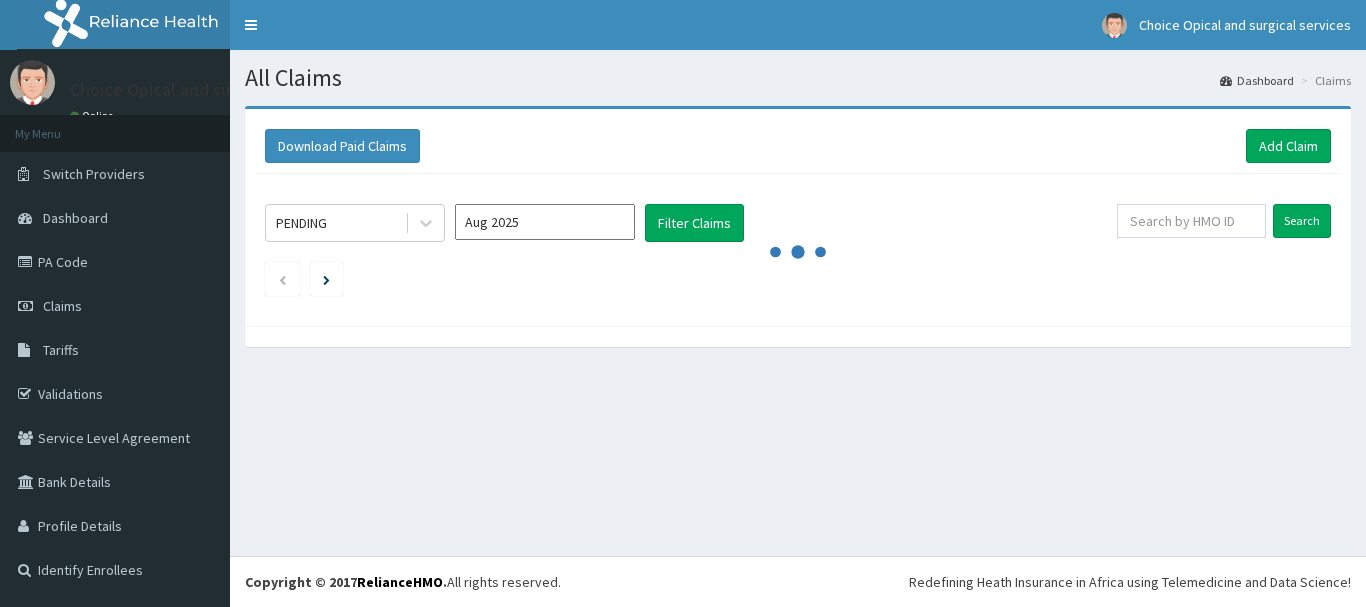 scroll, scrollTop: 0, scrollLeft: 0, axis: both 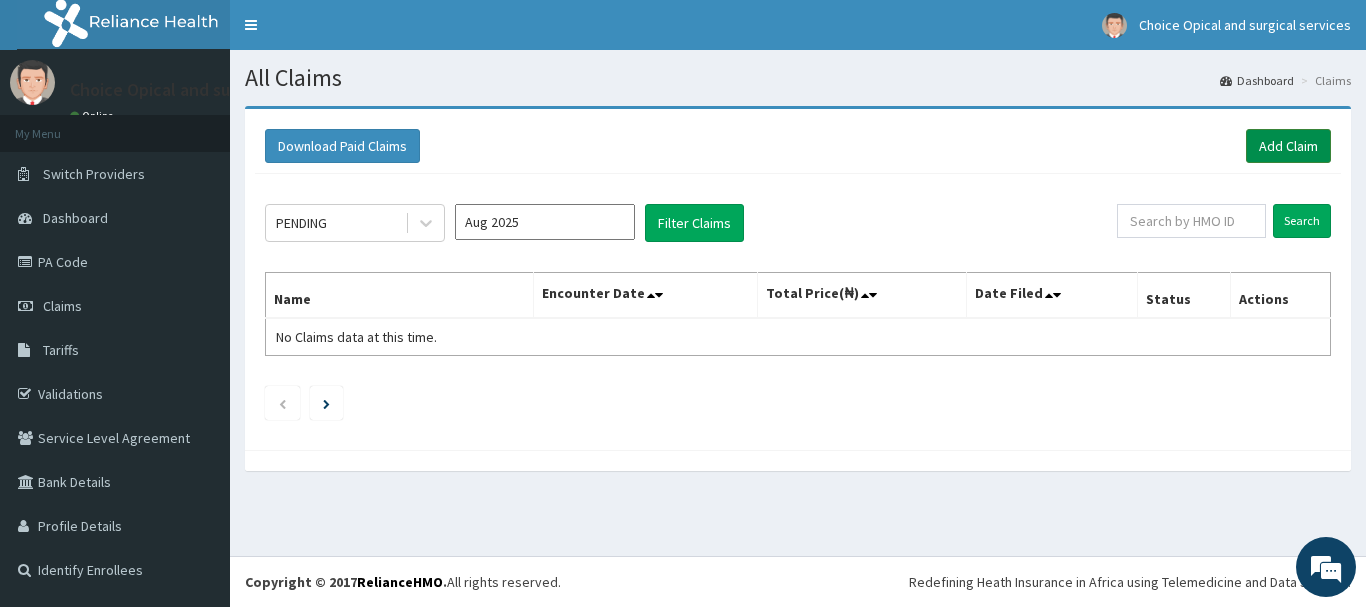 click on "Add Claim" at bounding box center (1288, 146) 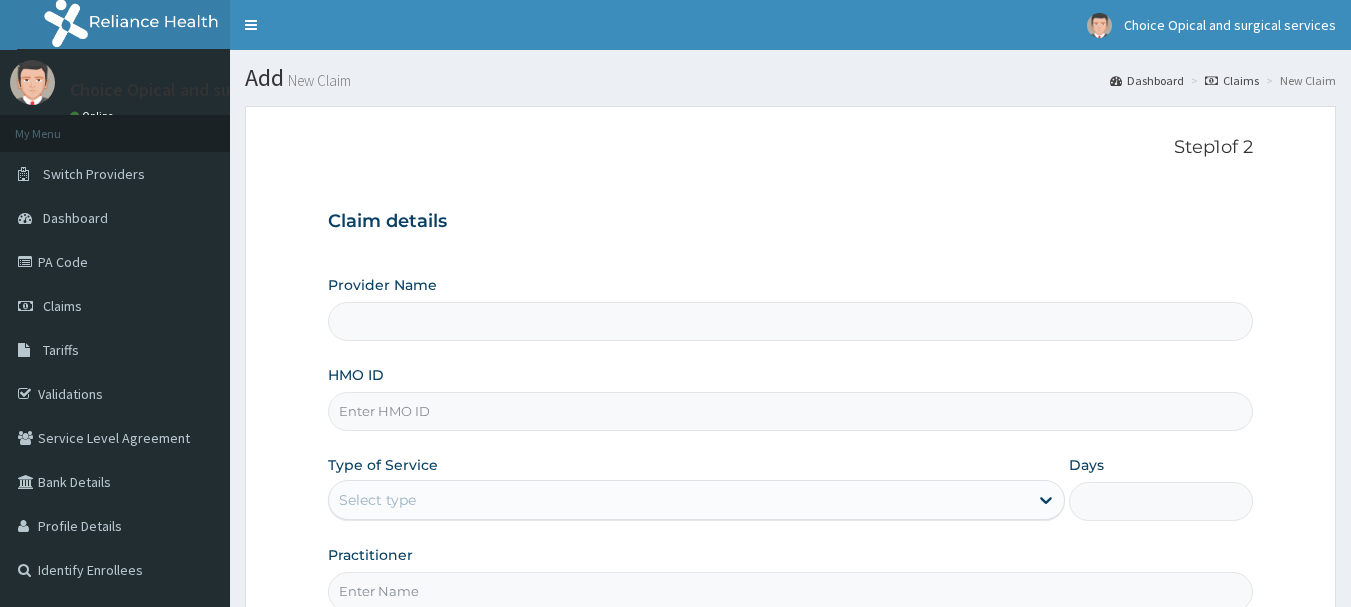 scroll, scrollTop: 0, scrollLeft: 0, axis: both 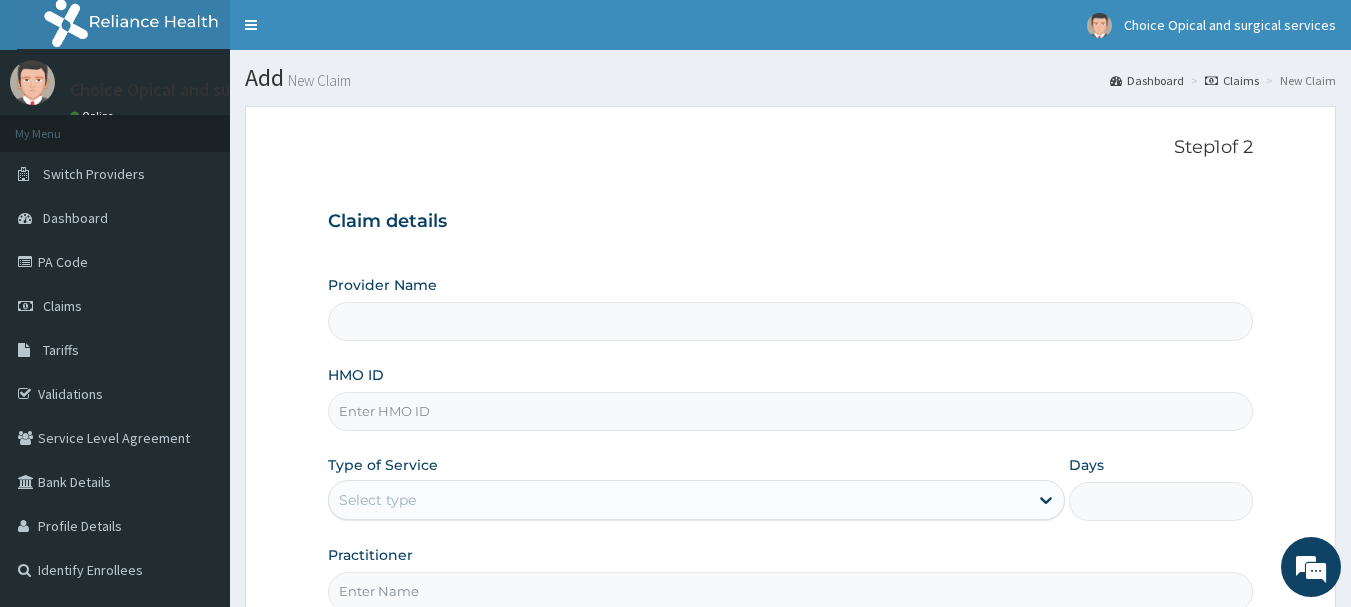 type on "Choice Opticals and surgical services - ikeja" 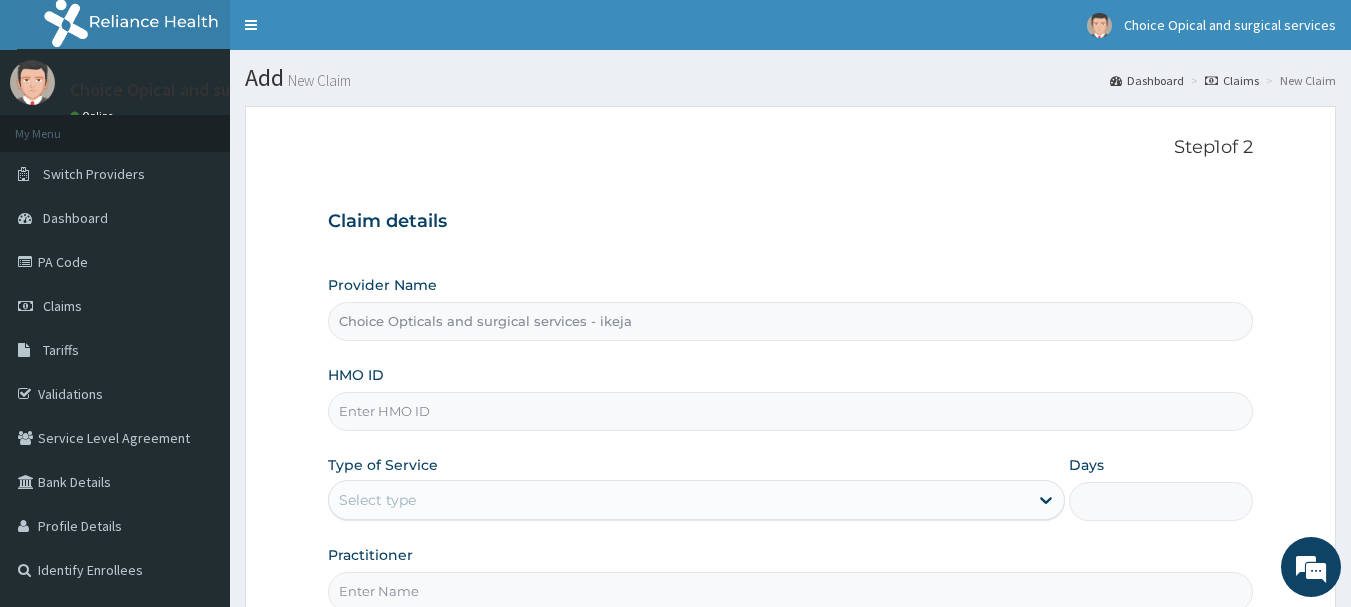 scroll, scrollTop: 0, scrollLeft: 0, axis: both 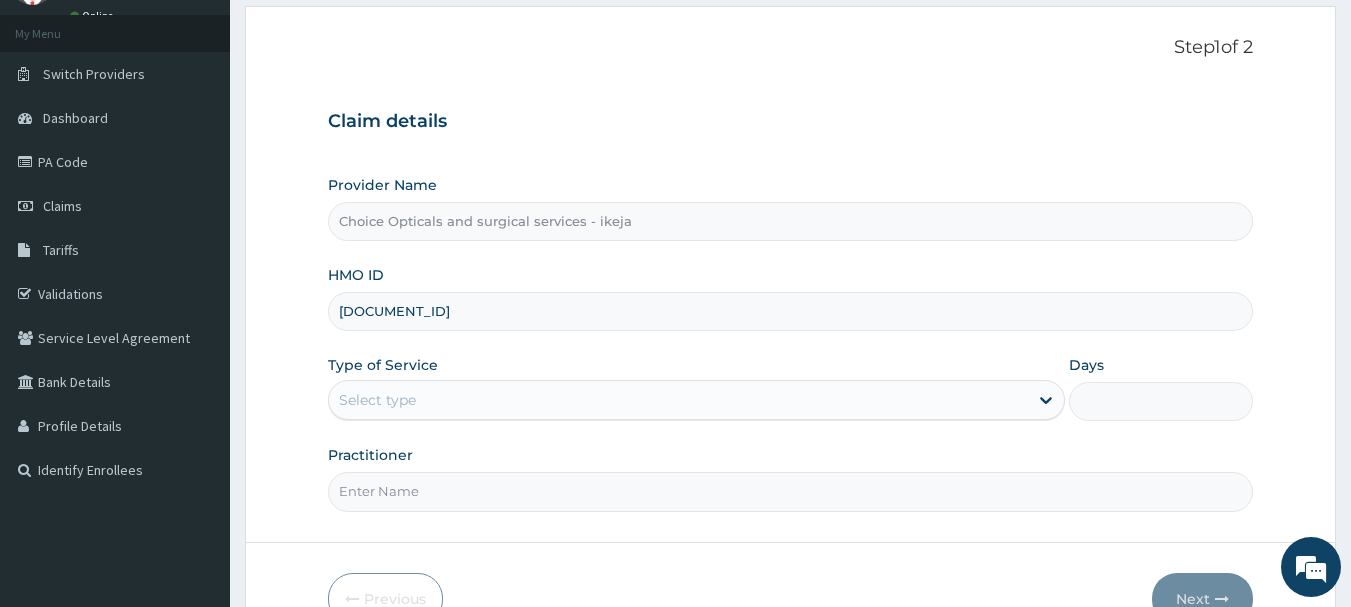 type on "IHI/10028/B" 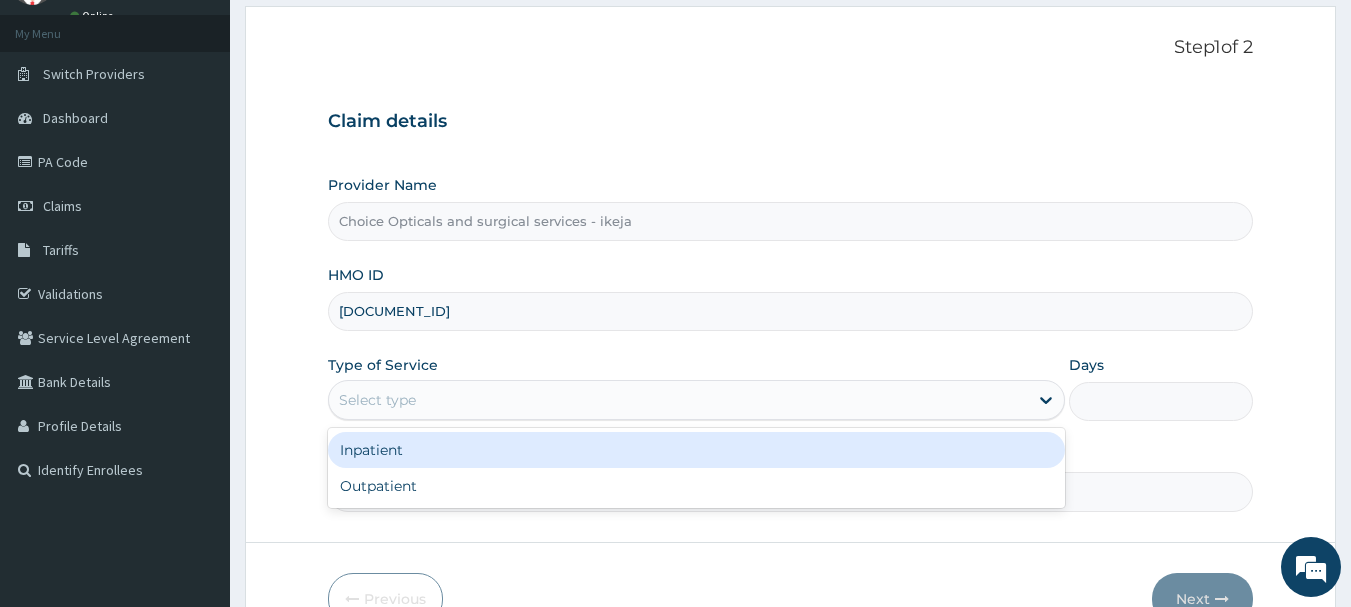 click on "Select type" at bounding box center (678, 400) 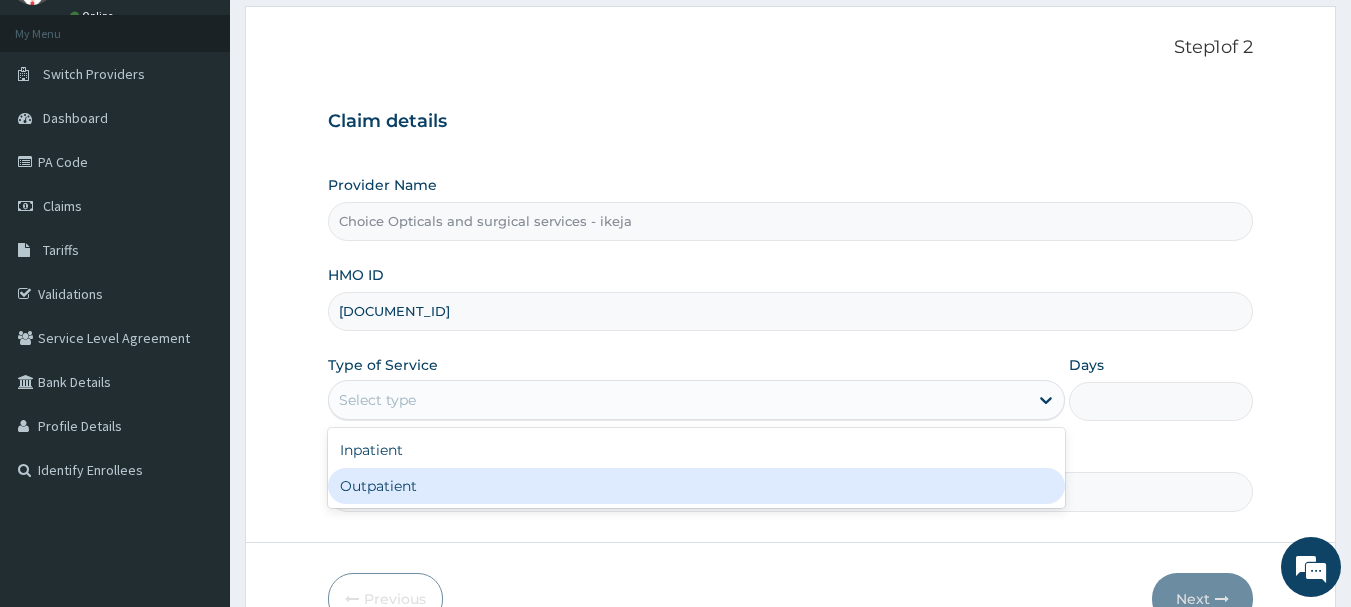 click on "Outpatient" at bounding box center (696, 486) 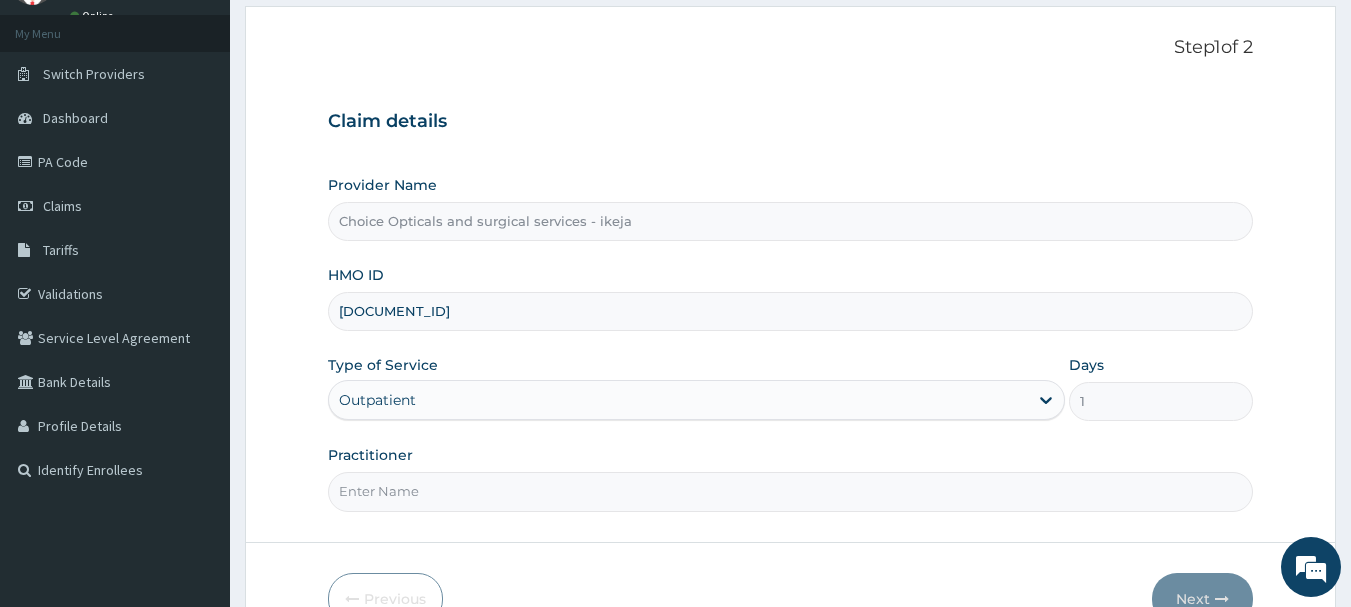 click on "Practitioner" at bounding box center [791, 491] 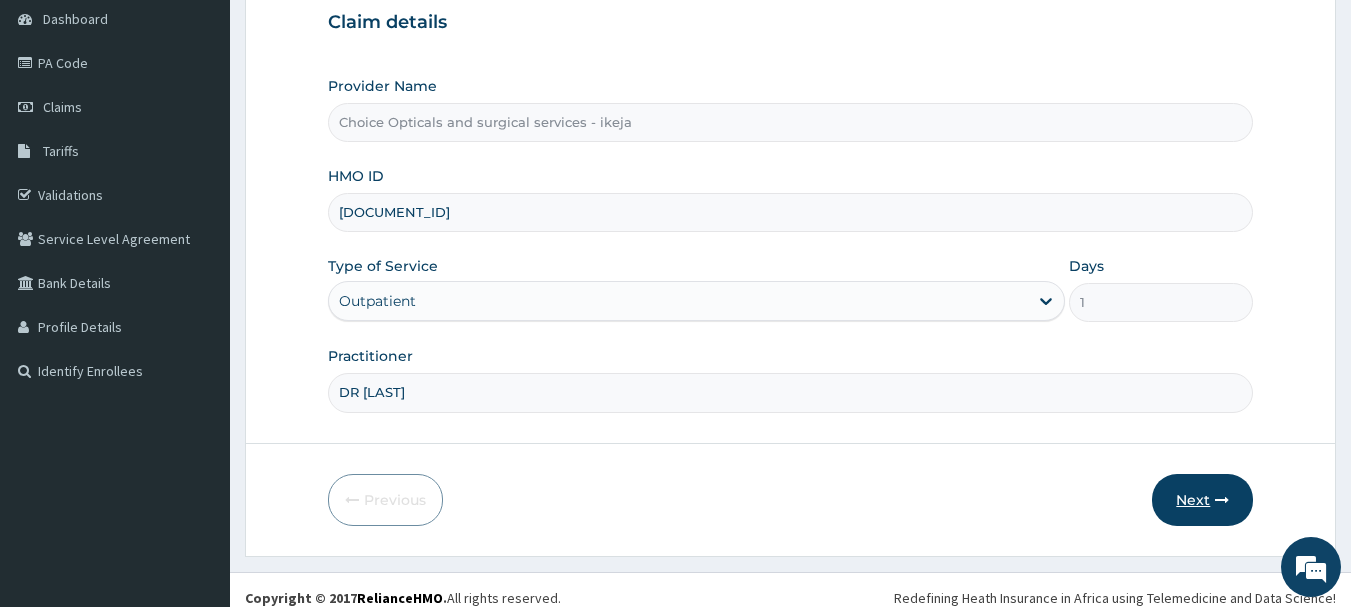 scroll, scrollTop: 200, scrollLeft: 0, axis: vertical 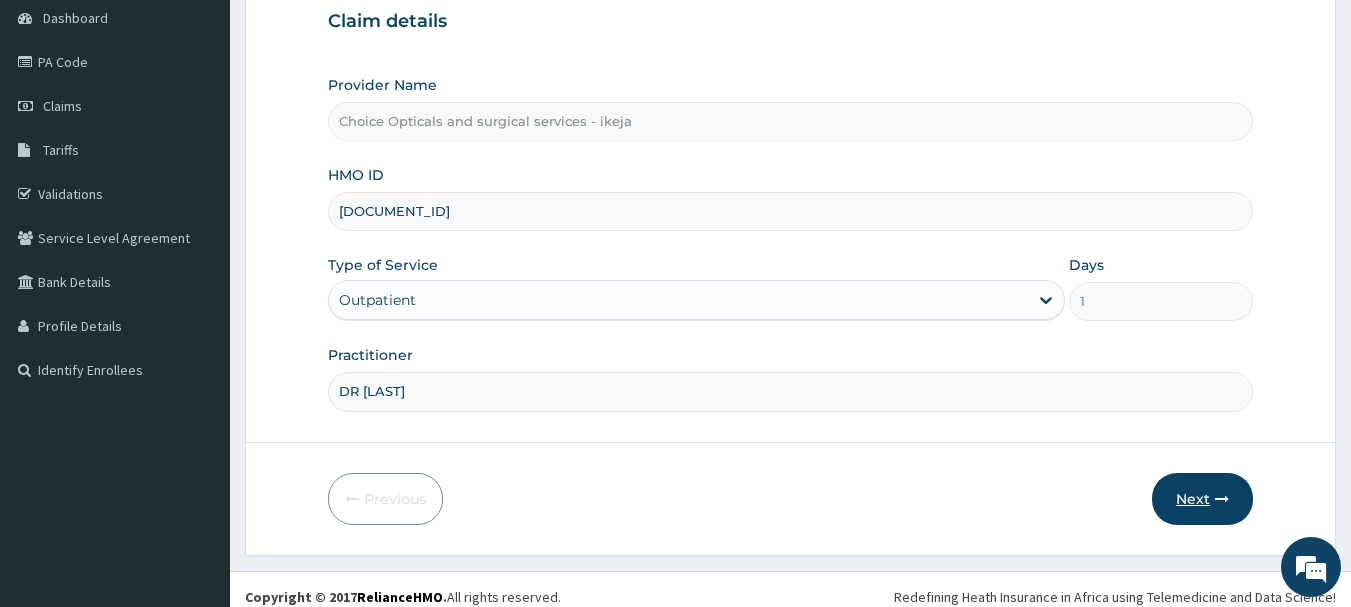 type on "DR JUDITH" 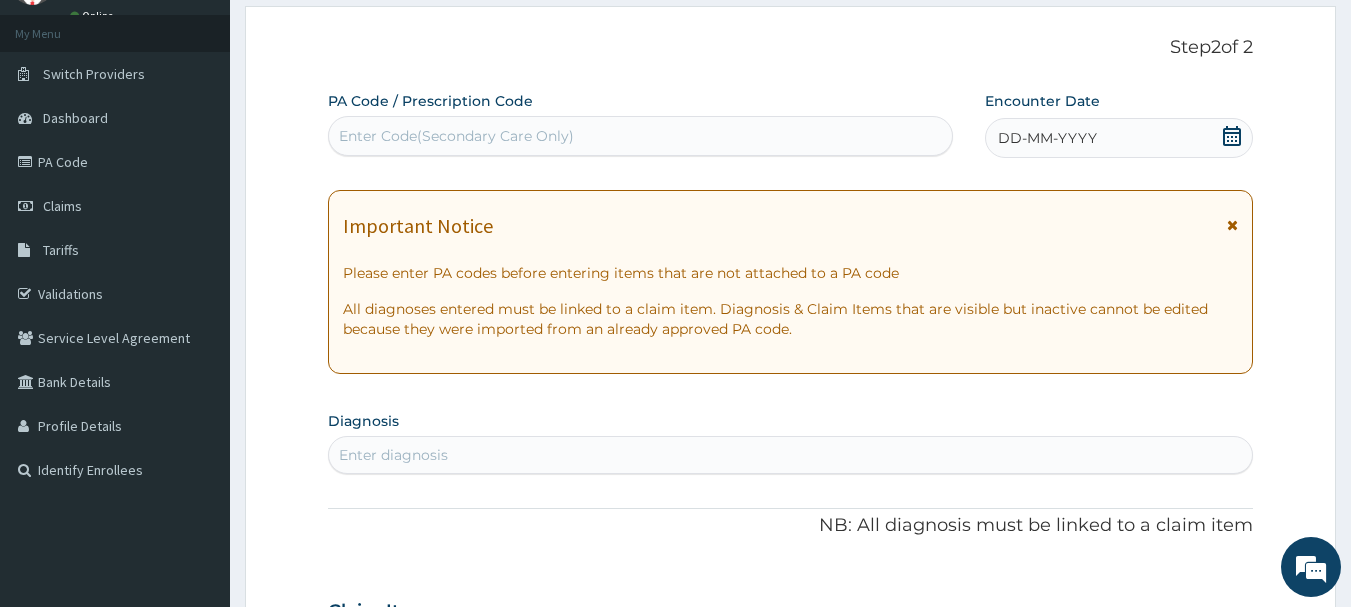 scroll, scrollTop: 0, scrollLeft: 0, axis: both 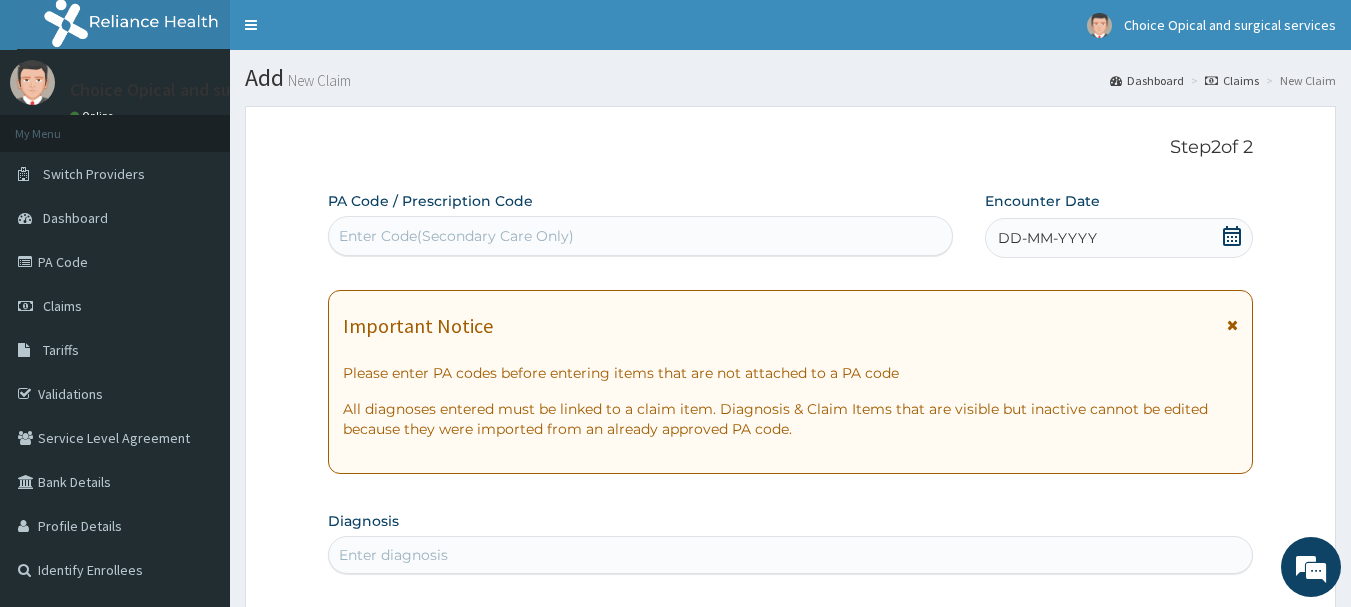 click on "Enter Code(Secondary Care Only)" at bounding box center (456, 236) 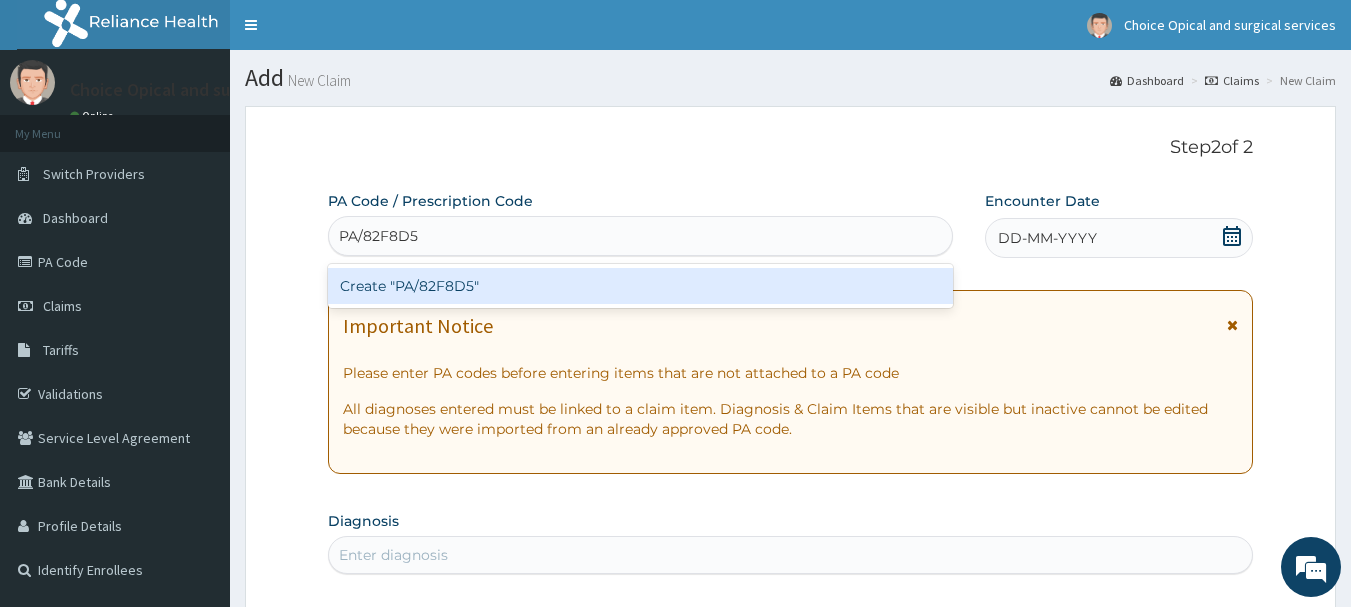 click on "Create "PA/82F8D5"" at bounding box center [641, 286] 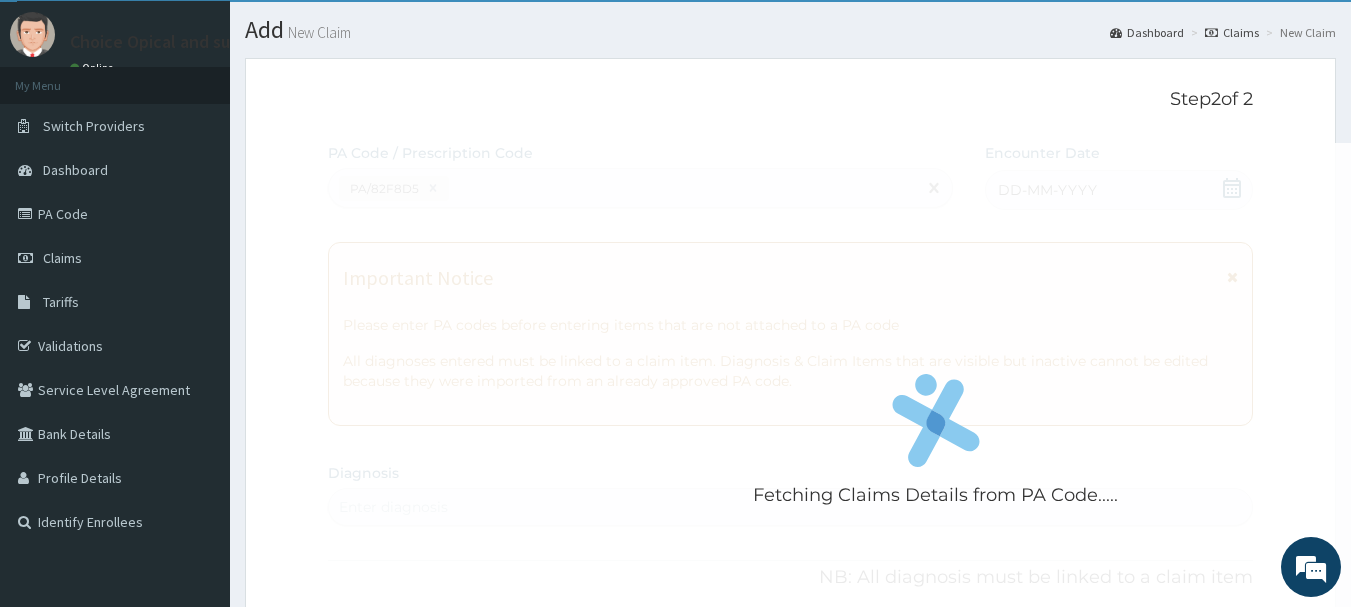 scroll, scrollTop: 0, scrollLeft: 0, axis: both 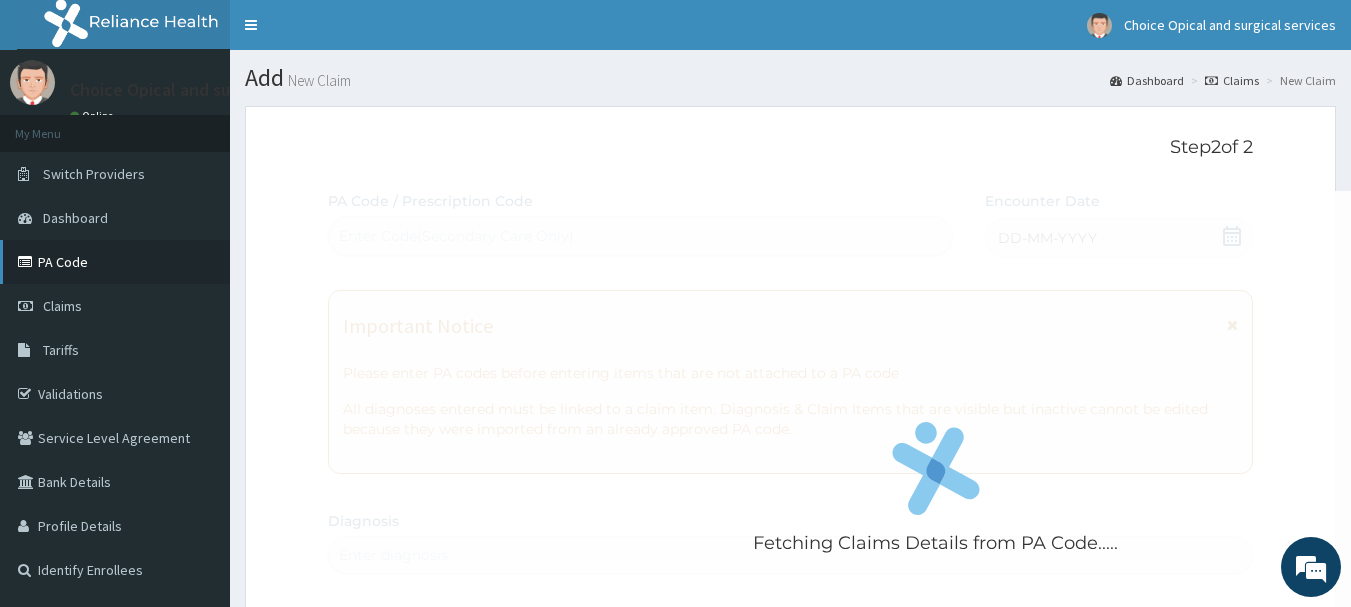 click on "PA Code" at bounding box center [115, 262] 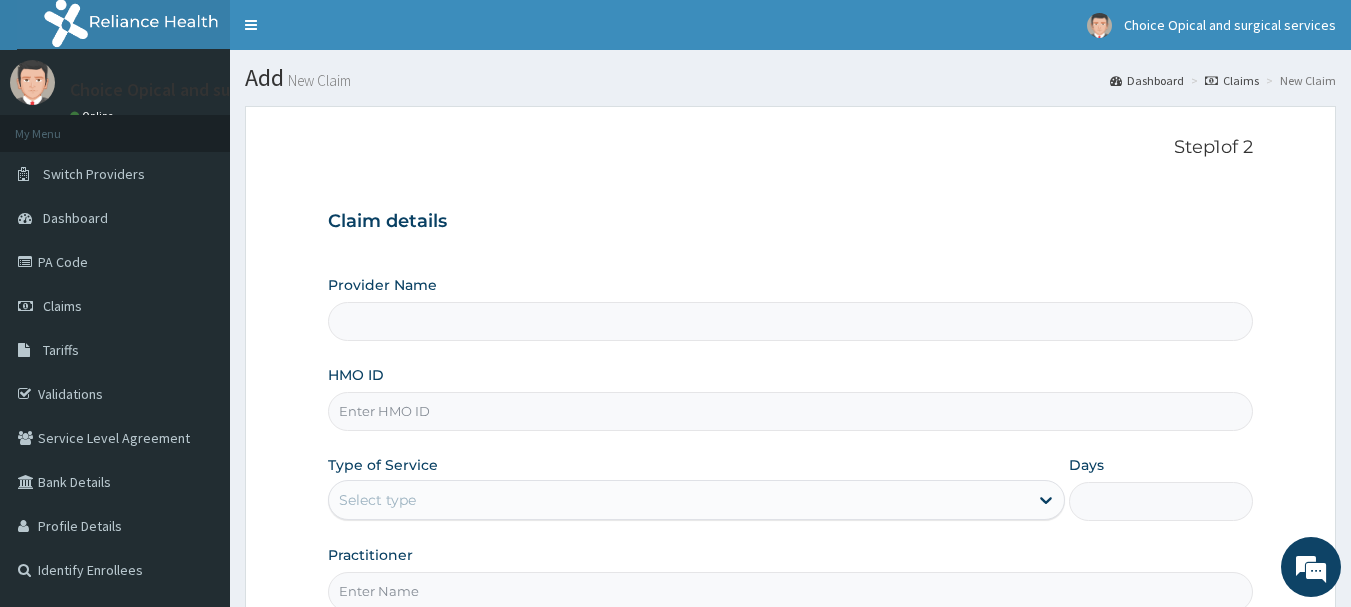 scroll, scrollTop: 0, scrollLeft: 0, axis: both 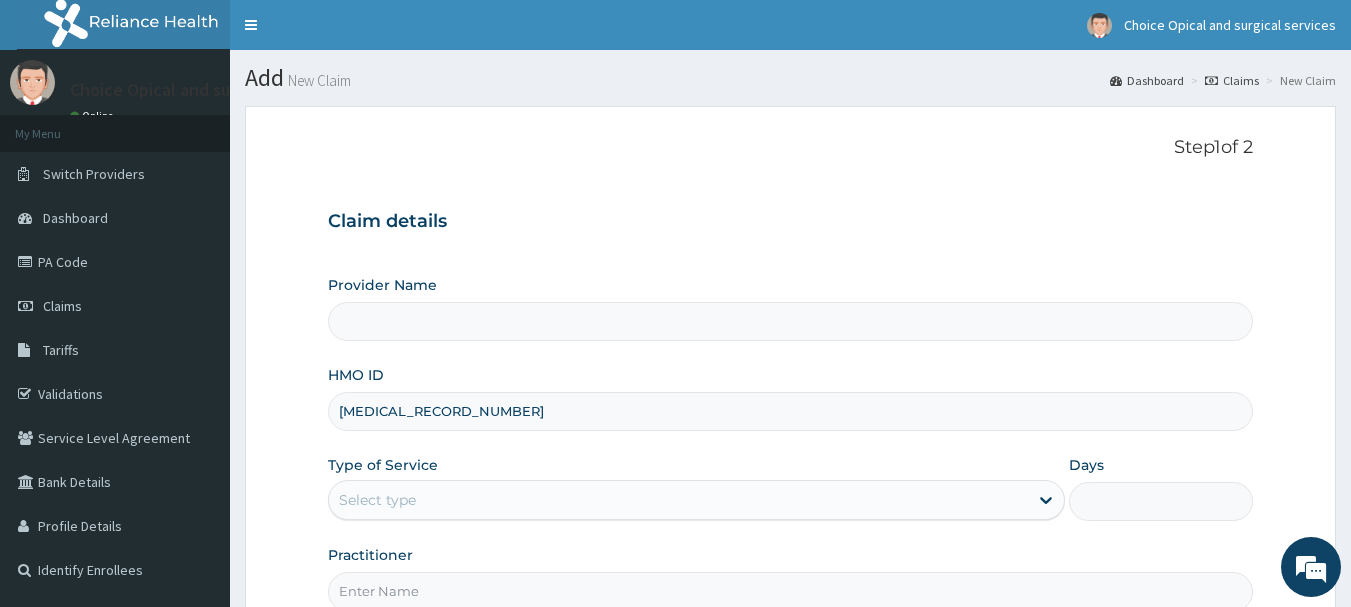 type on "IHI/10028/A" 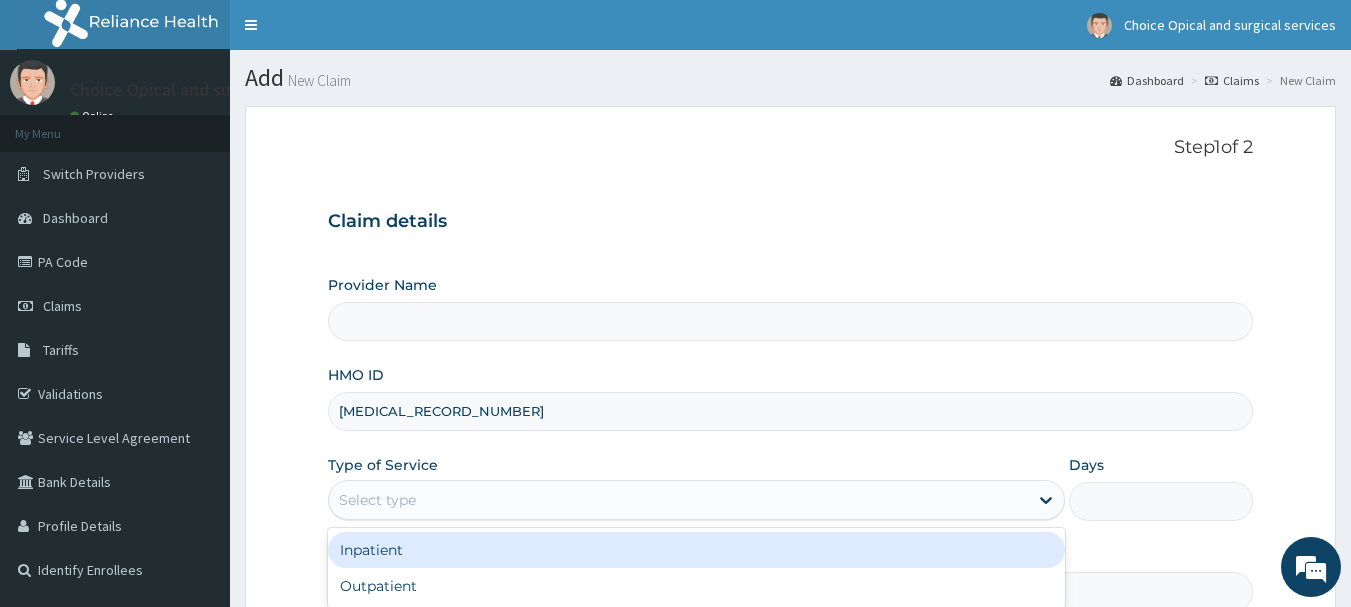 click on "Select type" at bounding box center [678, 500] 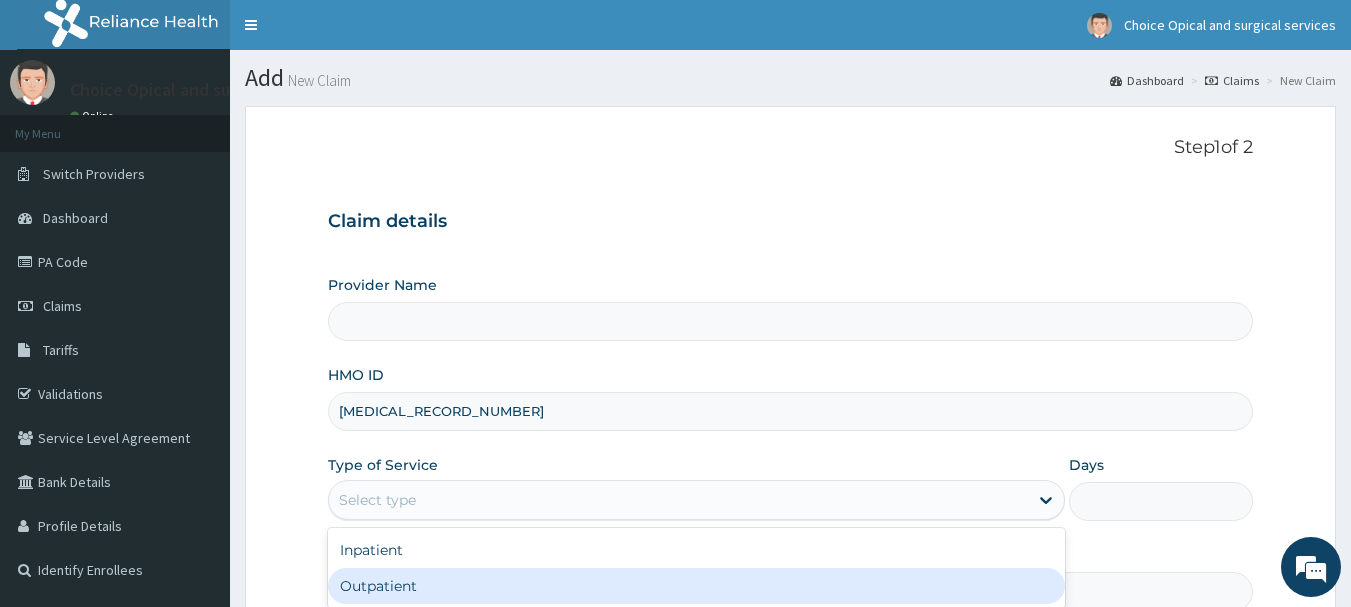 click on "Outpatient" at bounding box center (696, 586) 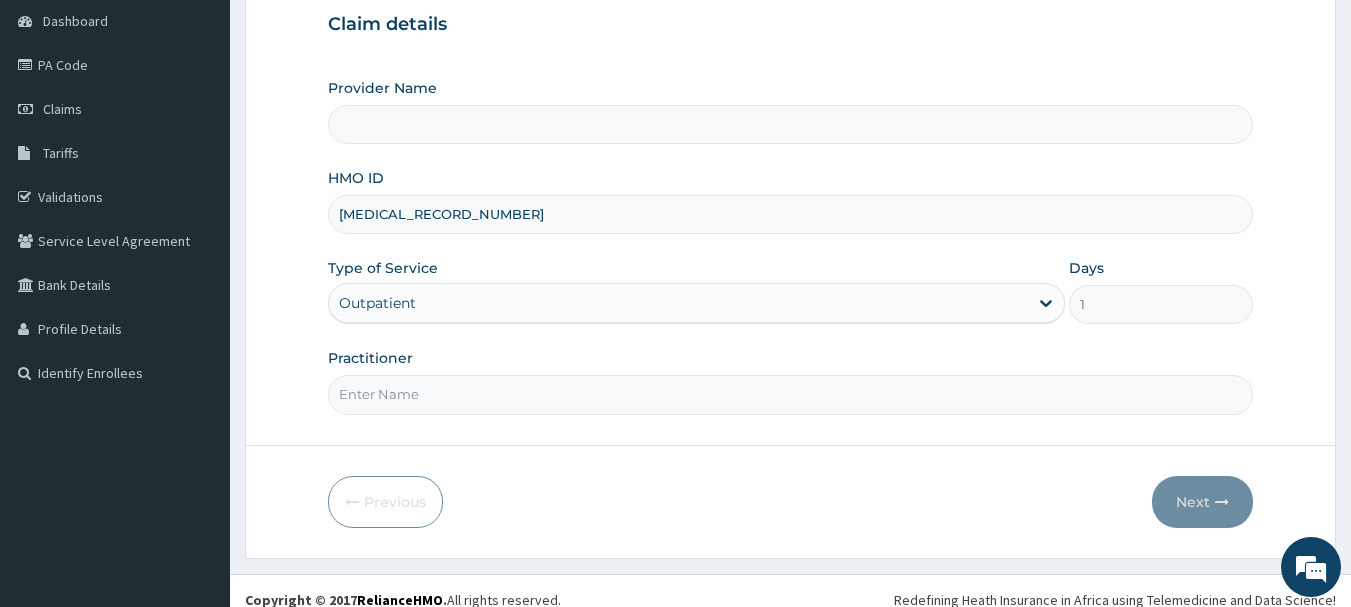 scroll, scrollTop: 215, scrollLeft: 0, axis: vertical 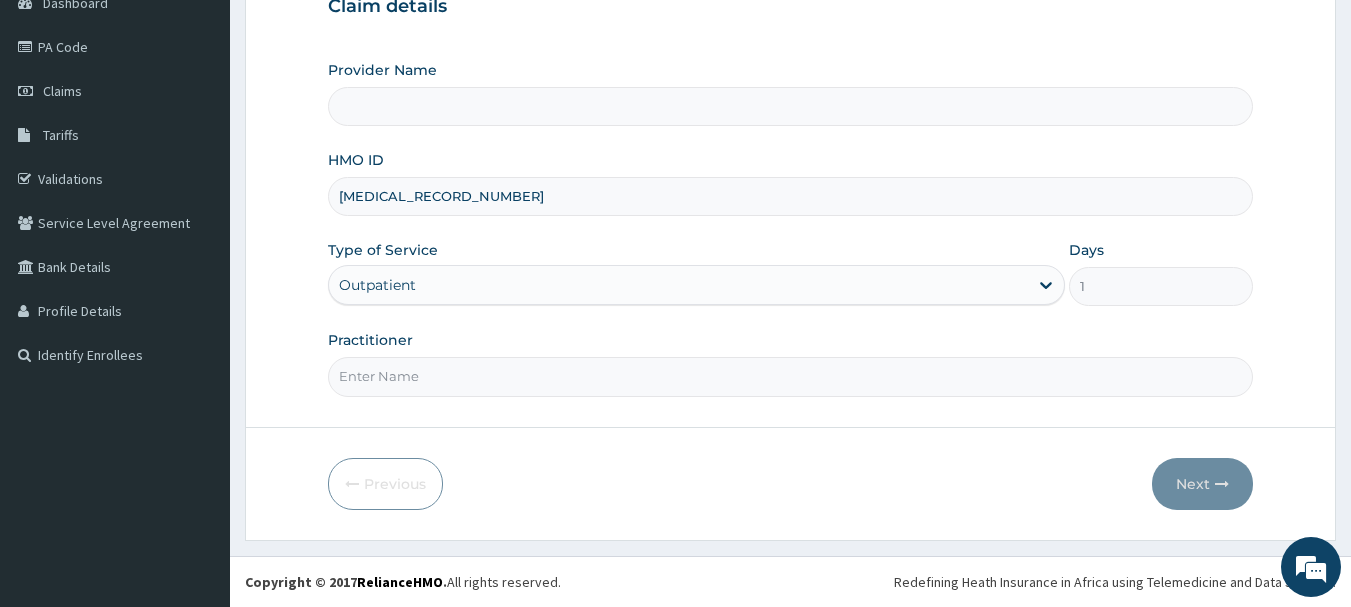 click on "Practitioner" at bounding box center [791, 376] 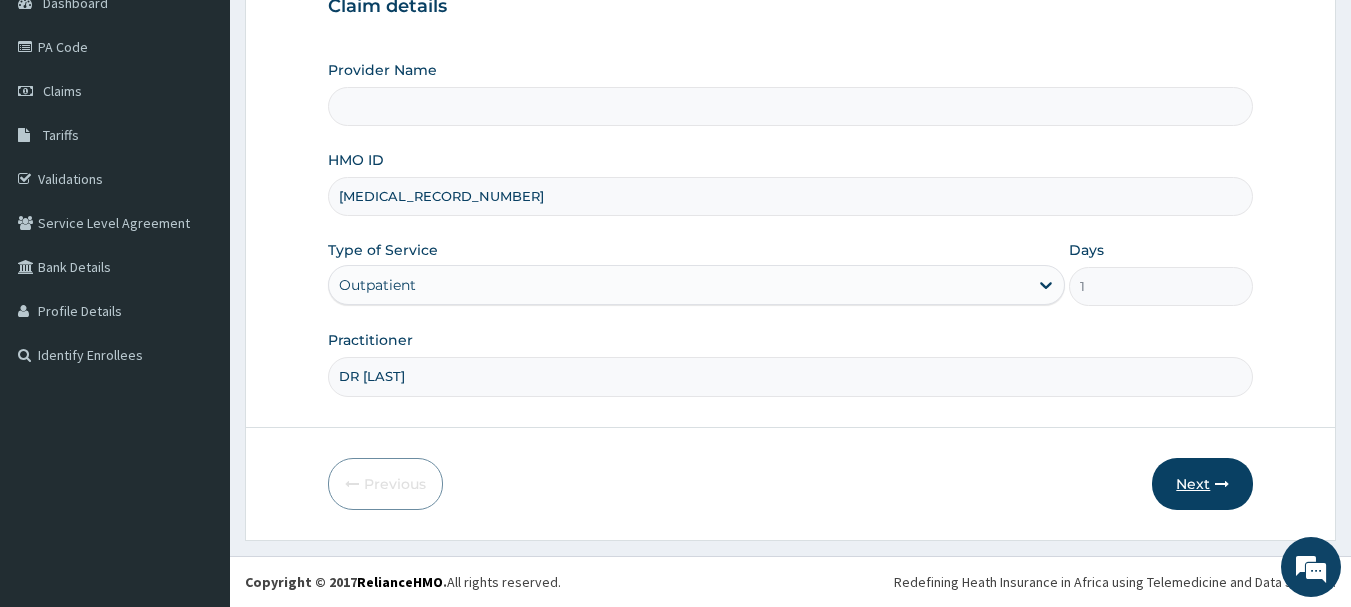 type on "DR MARIAM" 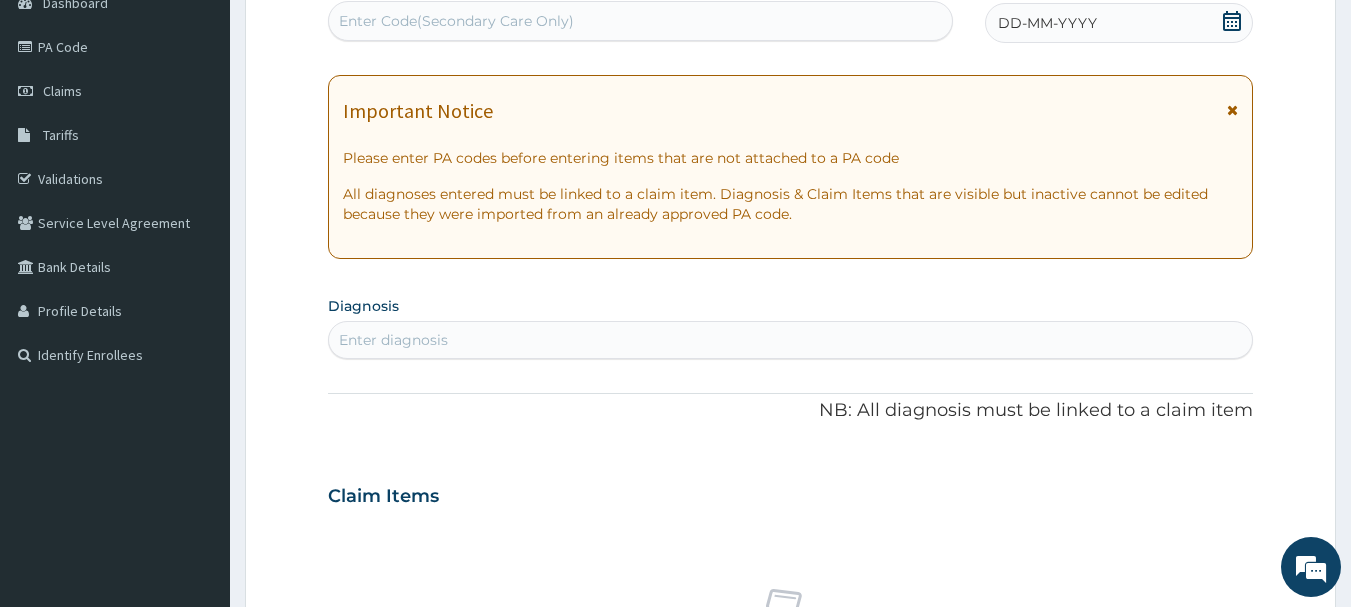 click on "Enter Code(Secondary Care Only)" at bounding box center [456, 21] 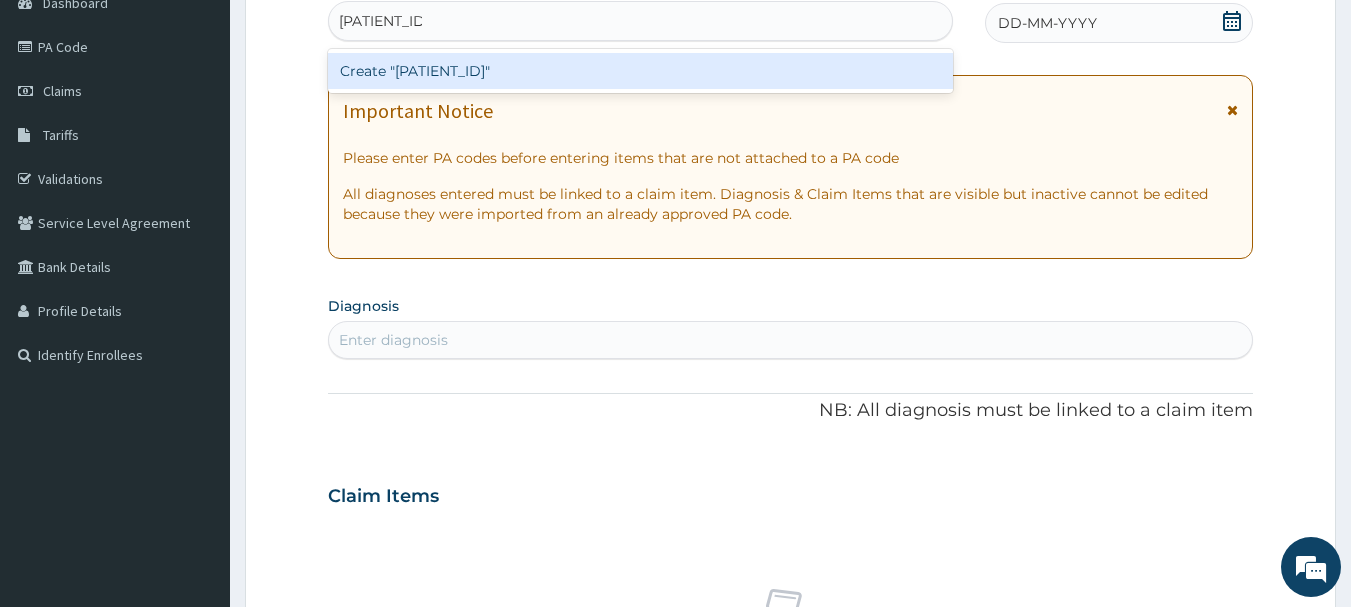 click on "Create "PA/3F7BAB"" at bounding box center [641, 71] 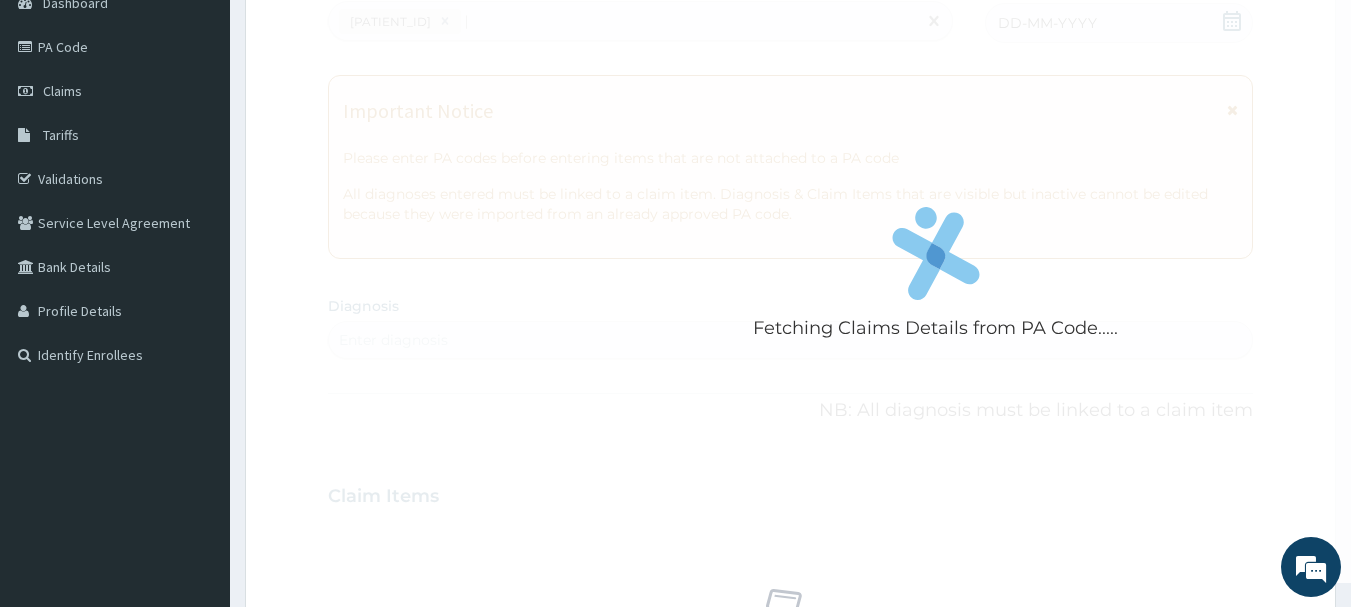 type 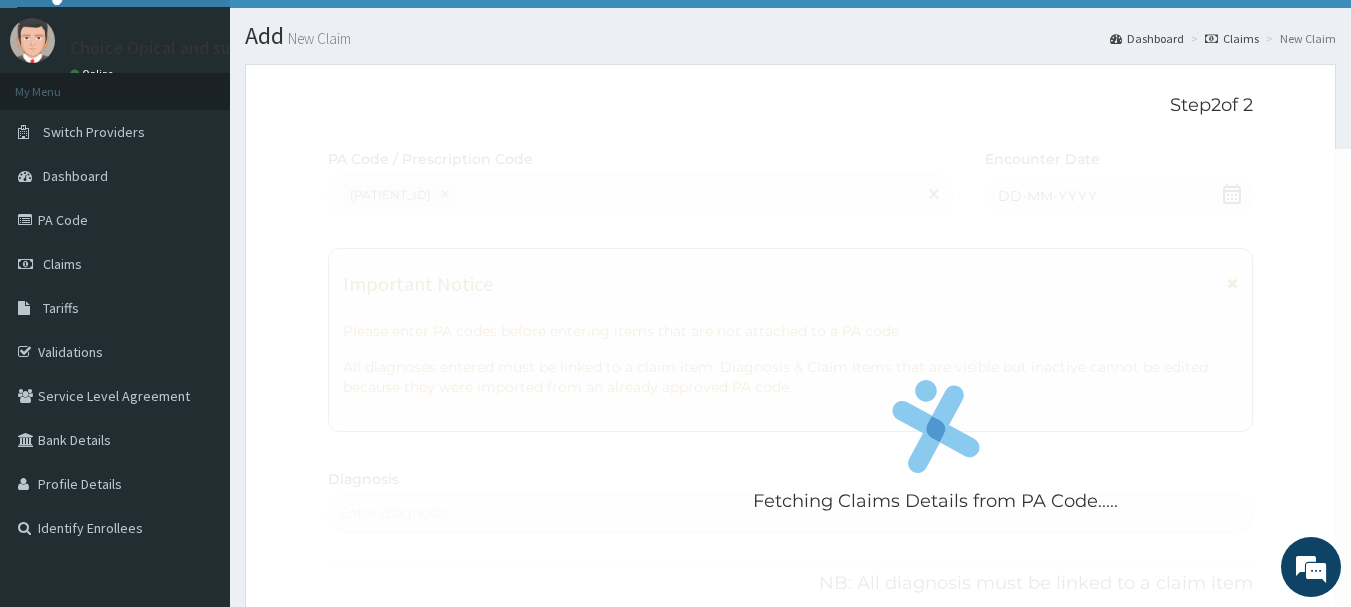 scroll, scrollTop: 0, scrollLeft: 0, axis: both 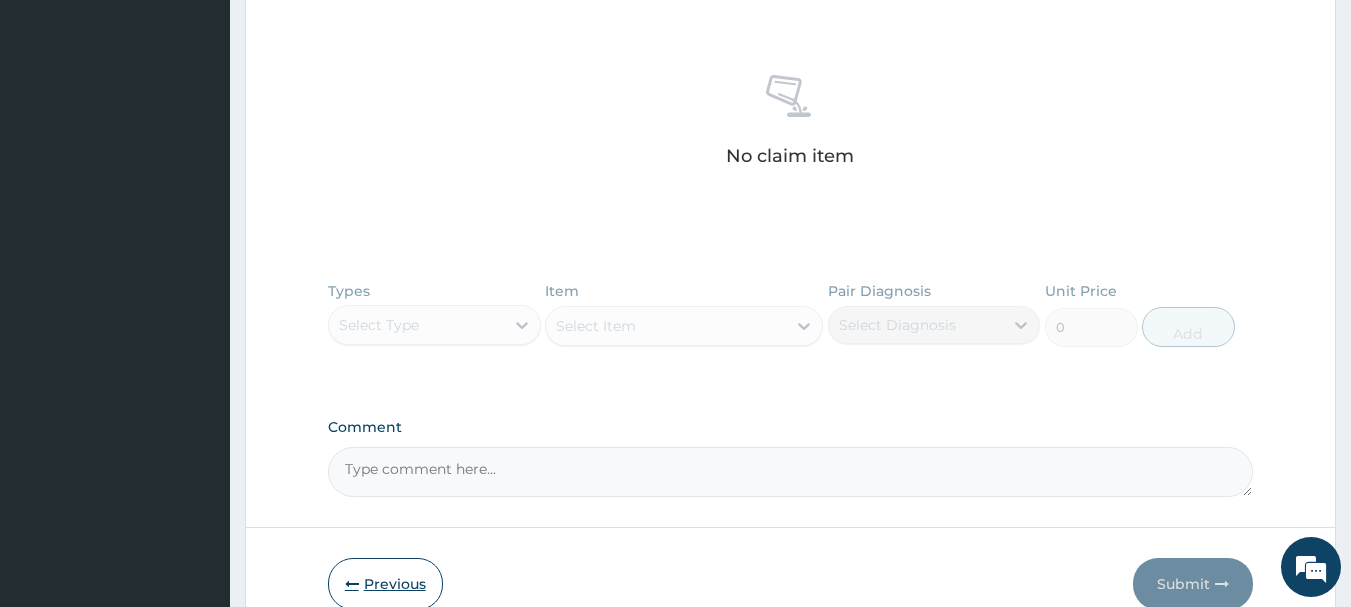 click on "Previous" at bounding box center [385, 584] 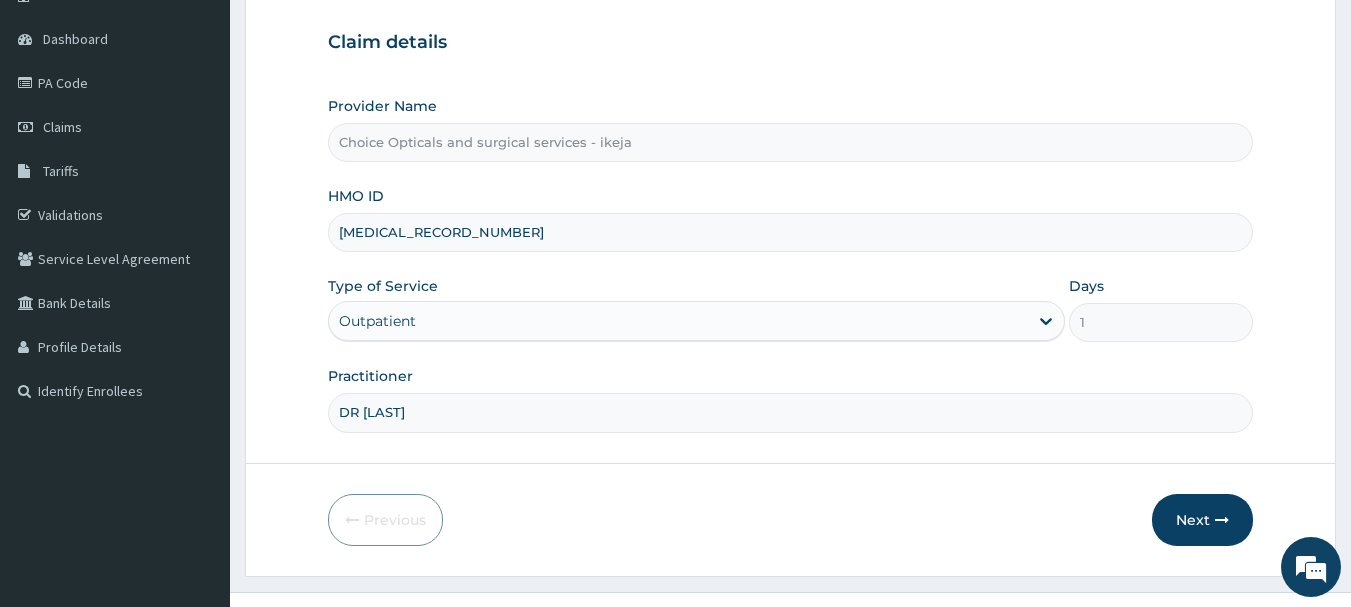 scroll, scrollTop: 215, scrollLeft: 0, axis: vertical 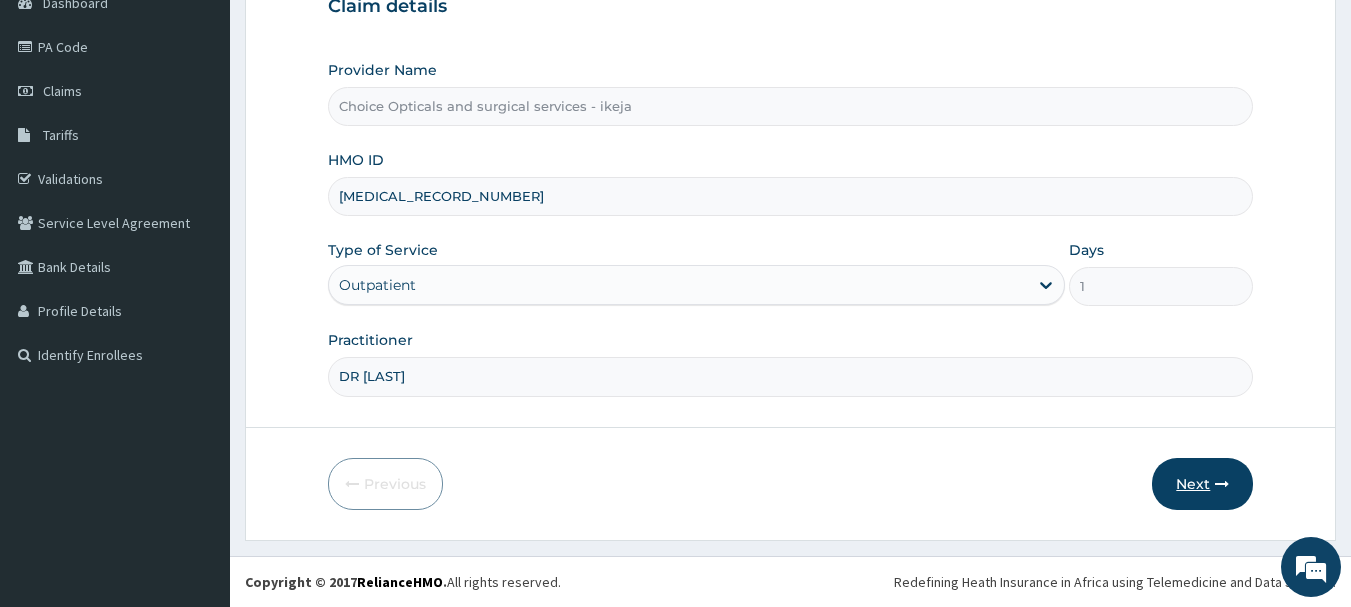 click on "Next" at bounding box center (1202, 484) 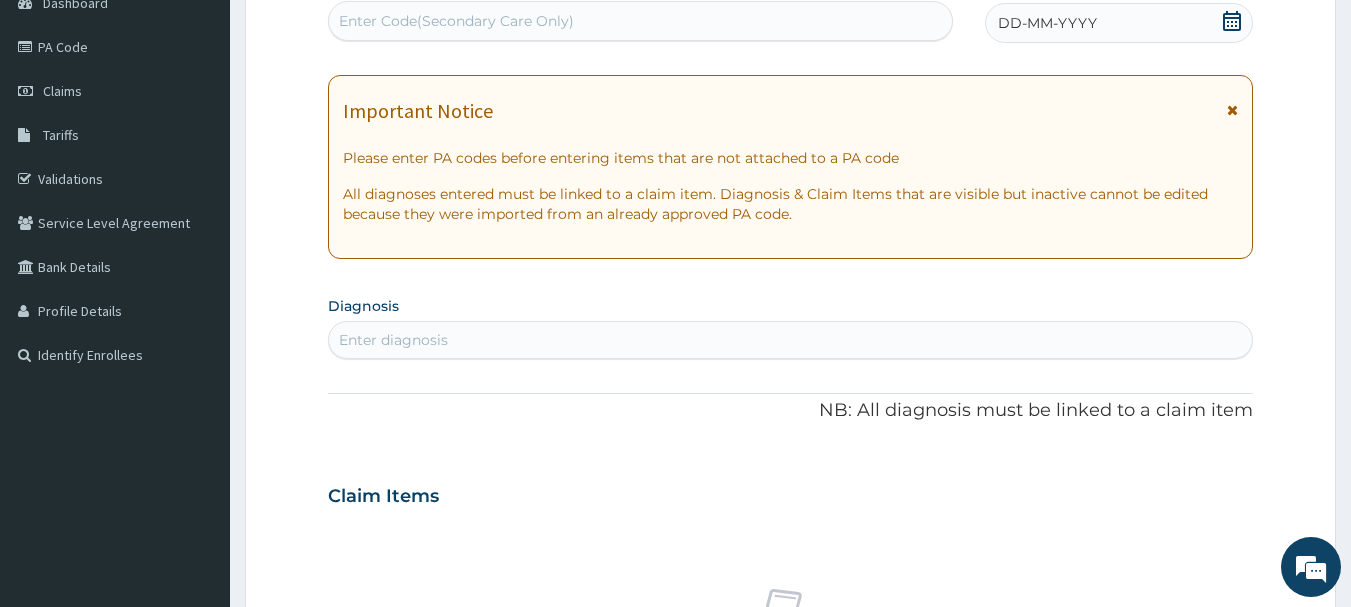 click on "Enter Code(Secondary Care Only)" at bounding box center [641, 21] 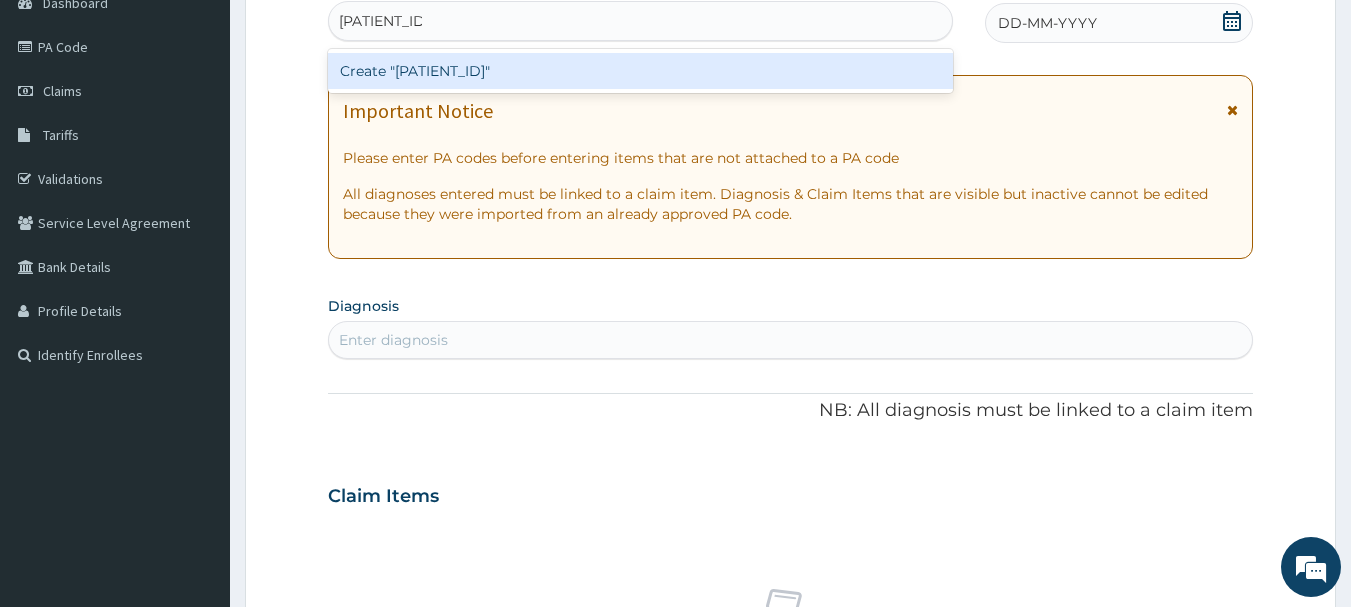 click on "Create "PA/3F7BAB"" at bounding box center [641, 71] 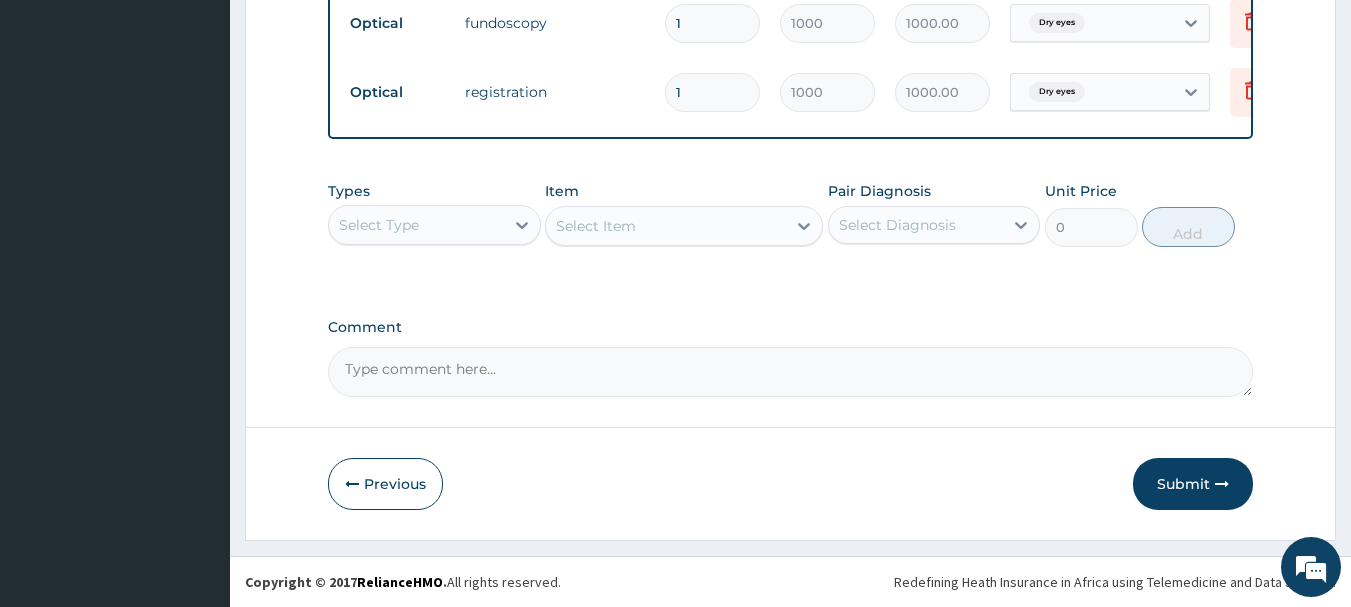 scroll, scrollTop: 1031, scrollLeft: 0, axis: vertical 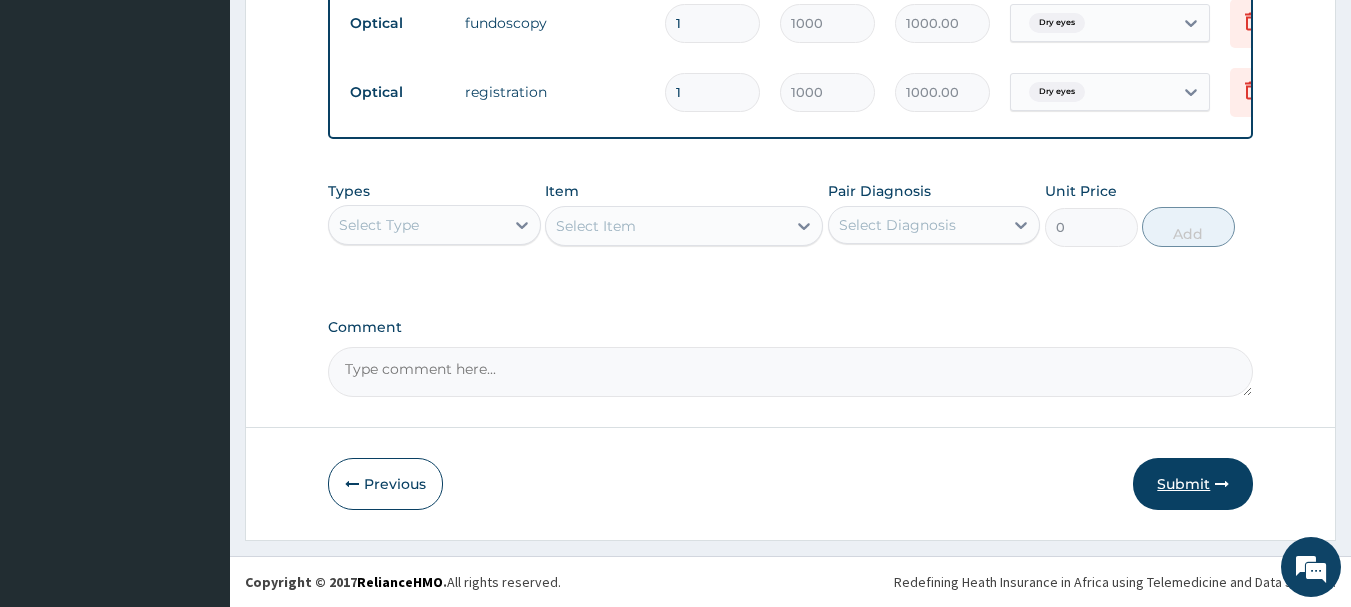 click on "Submit" at bounding box center [1193, 484] 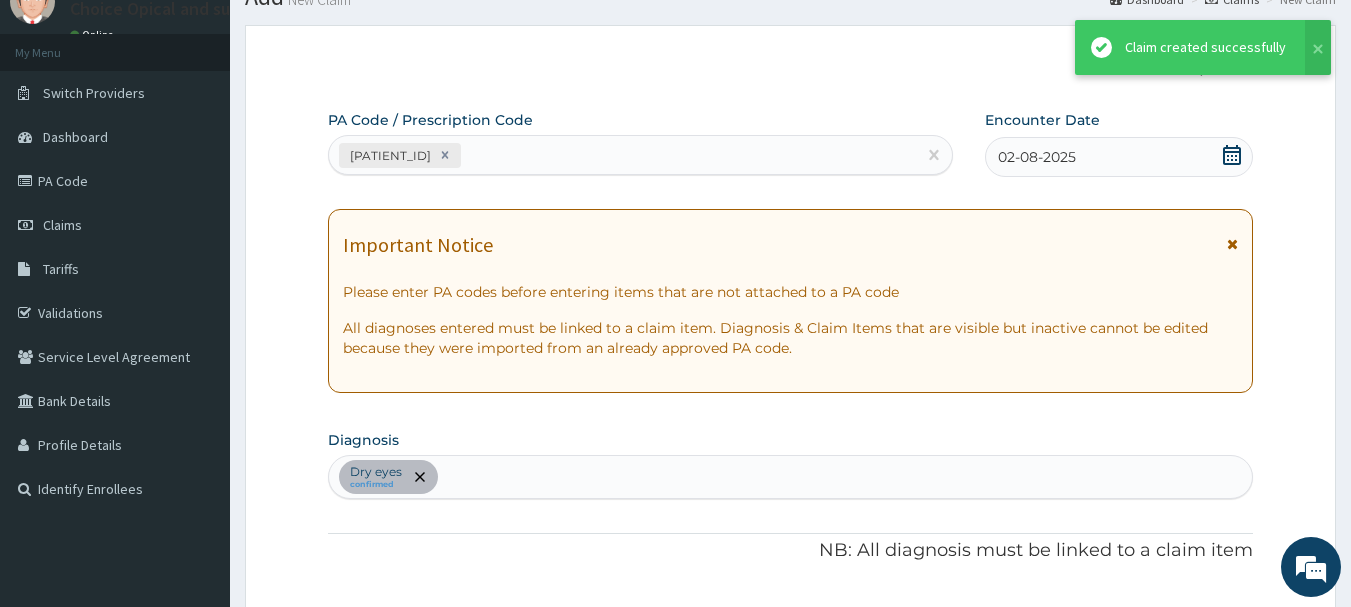 scroll, scrollTop: 1031, scrollLeft: 0, axis: vertical 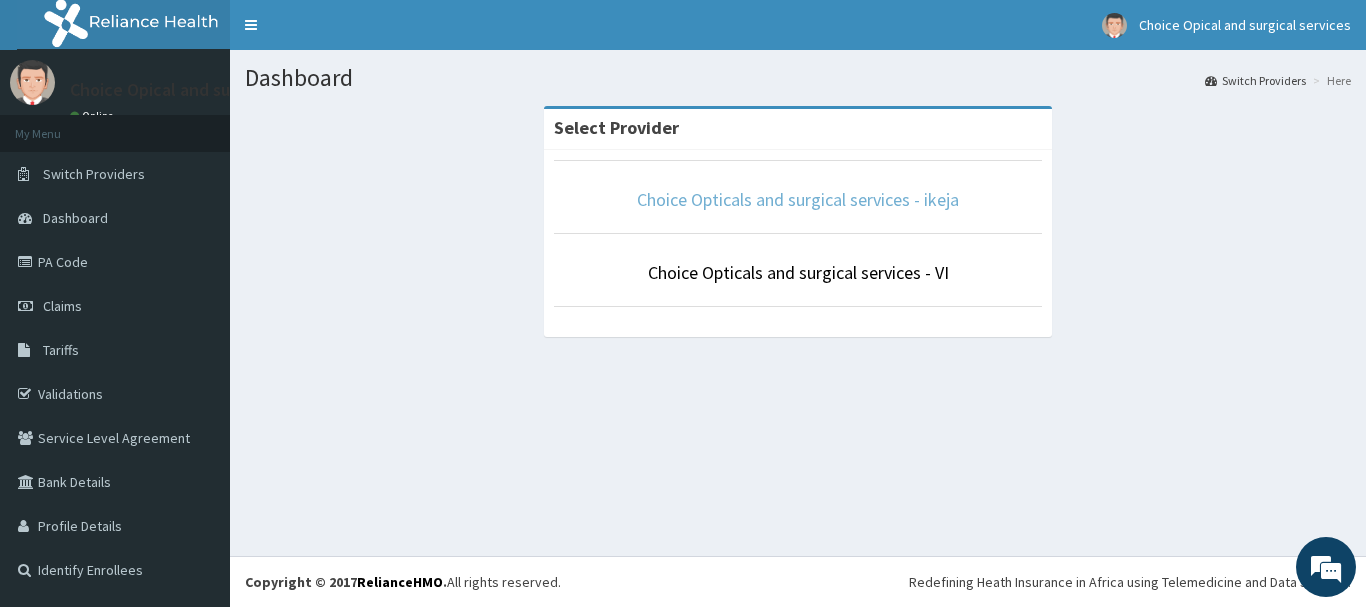 click on "Choice Opticals and surgical services - ikeja" at bounding box center (798, 199) 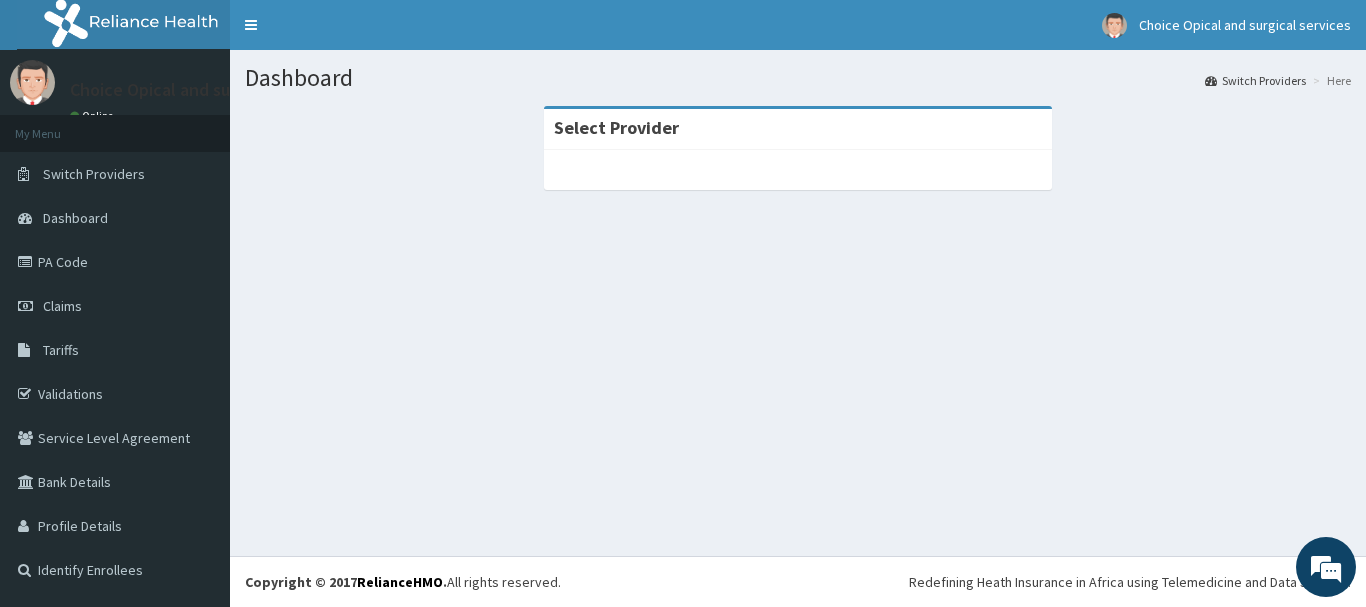 scroll, scrollTop: 0, scrollLeft: 0, axis: both 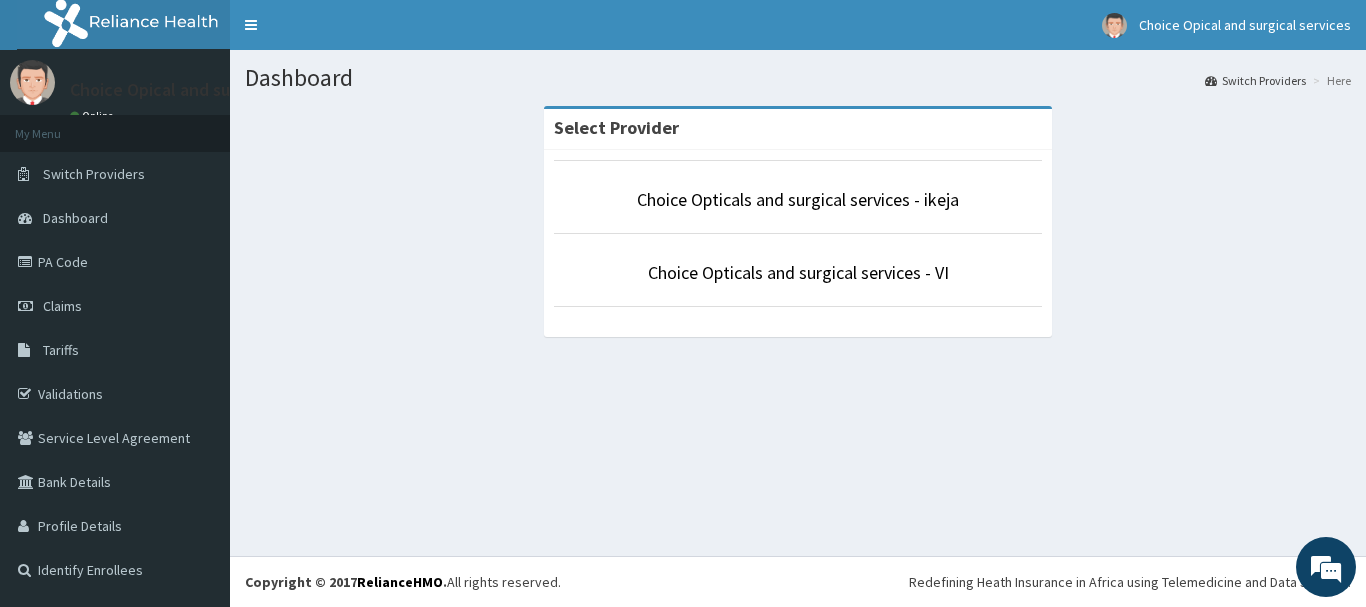 drag, startPoint x: 98, startPoint y: 307, endPoint x: 486, endPoint y: 15, distance: 485.60065 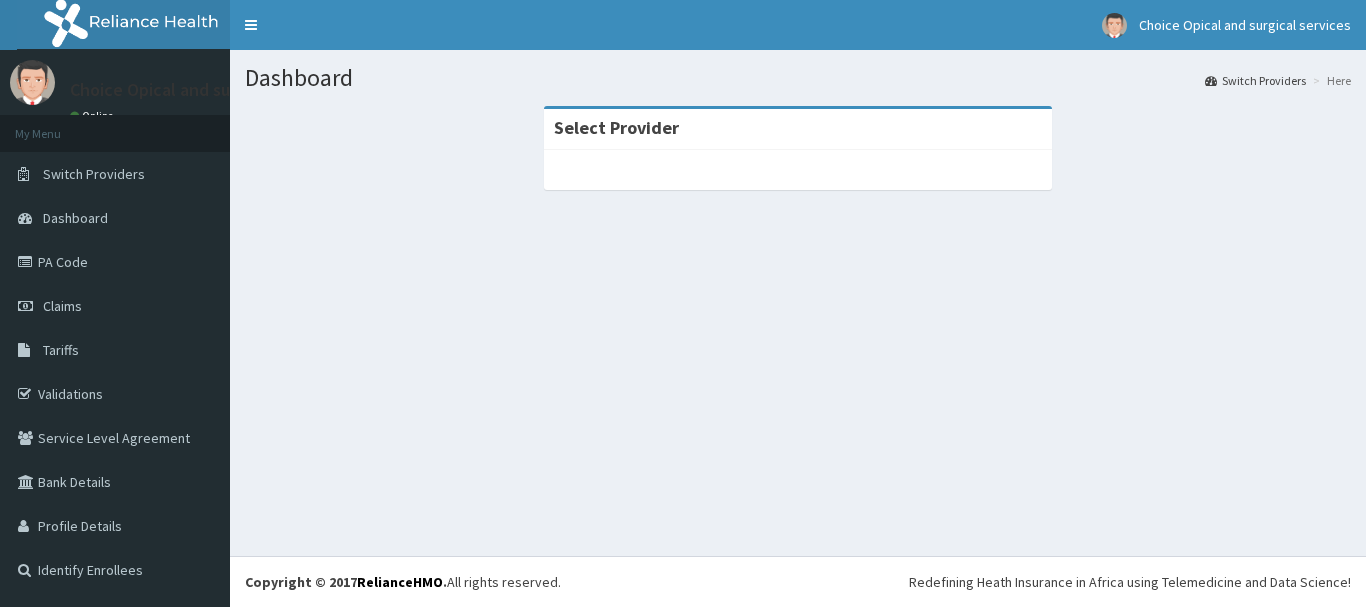 scroll, scrollTop: 0, scrollLeft: 0, axis: both 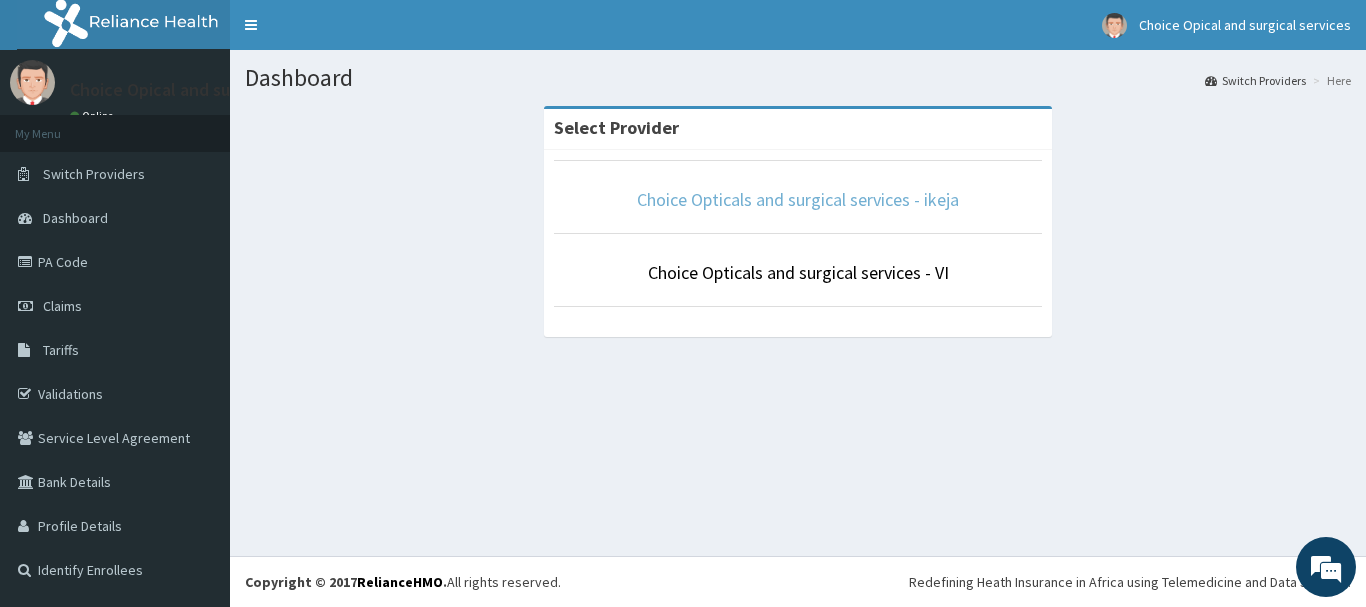 click on "Choice Opticals and surgical services - ikeja" at bounding box center (798, 199) 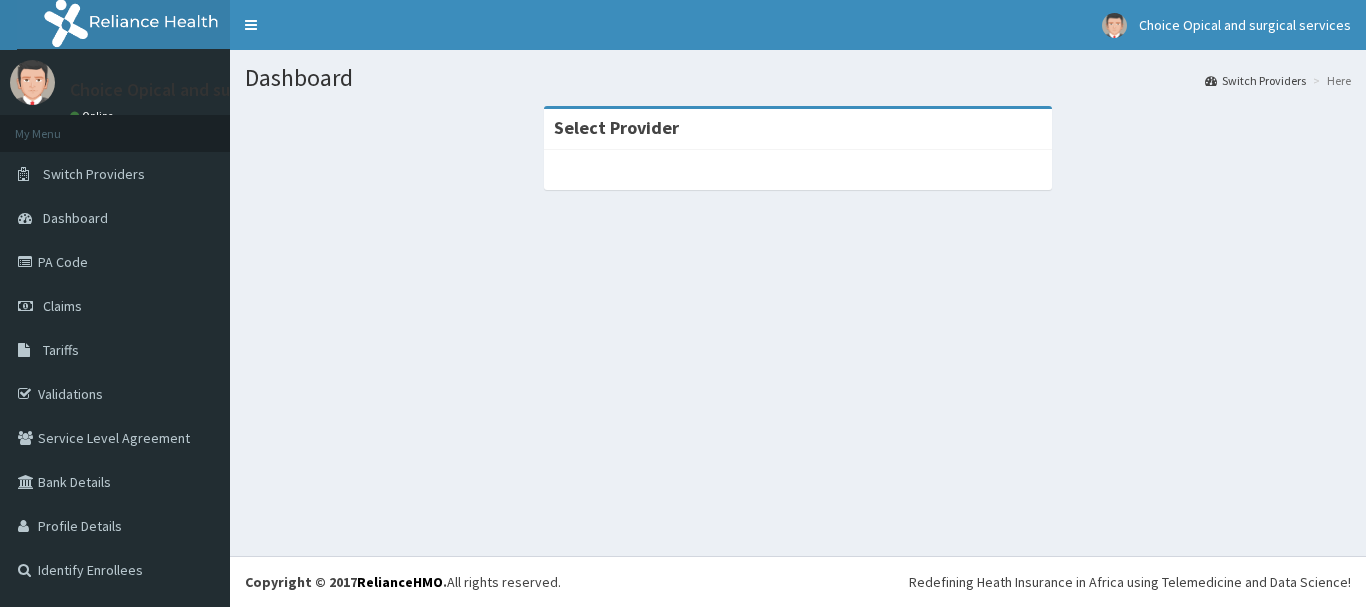 scroll, scrollTop: 0, scrollLeft: 0, axis: both 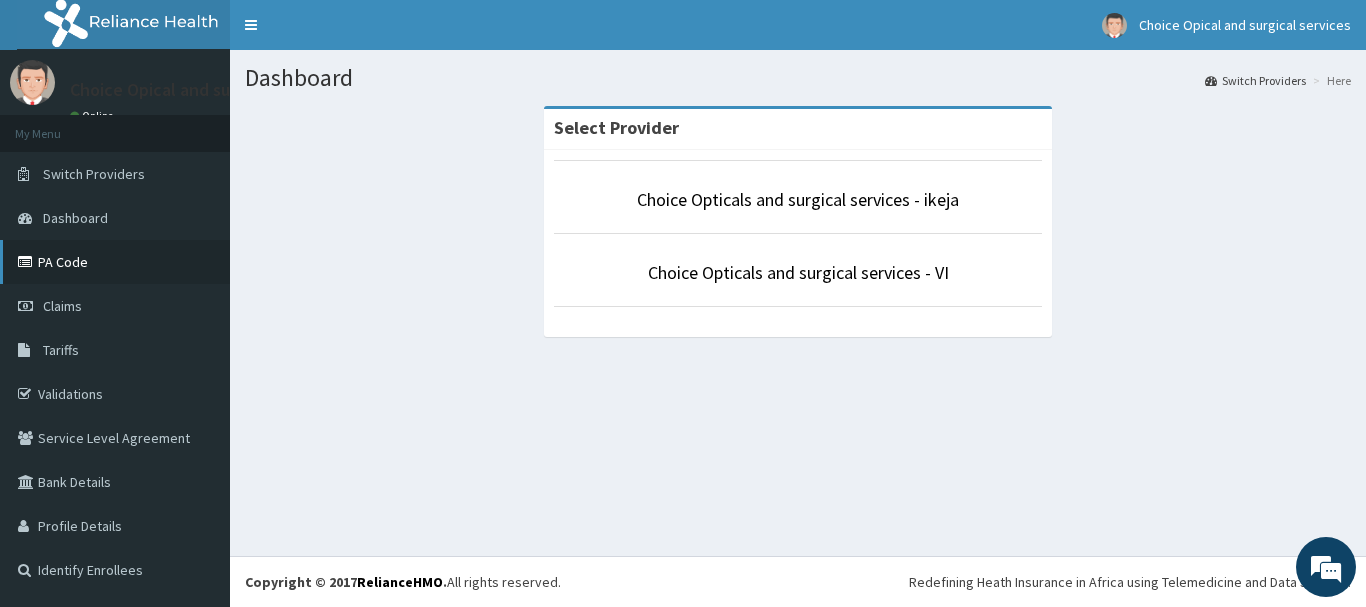 click on "PA Code" at bounding box center (115, 262) 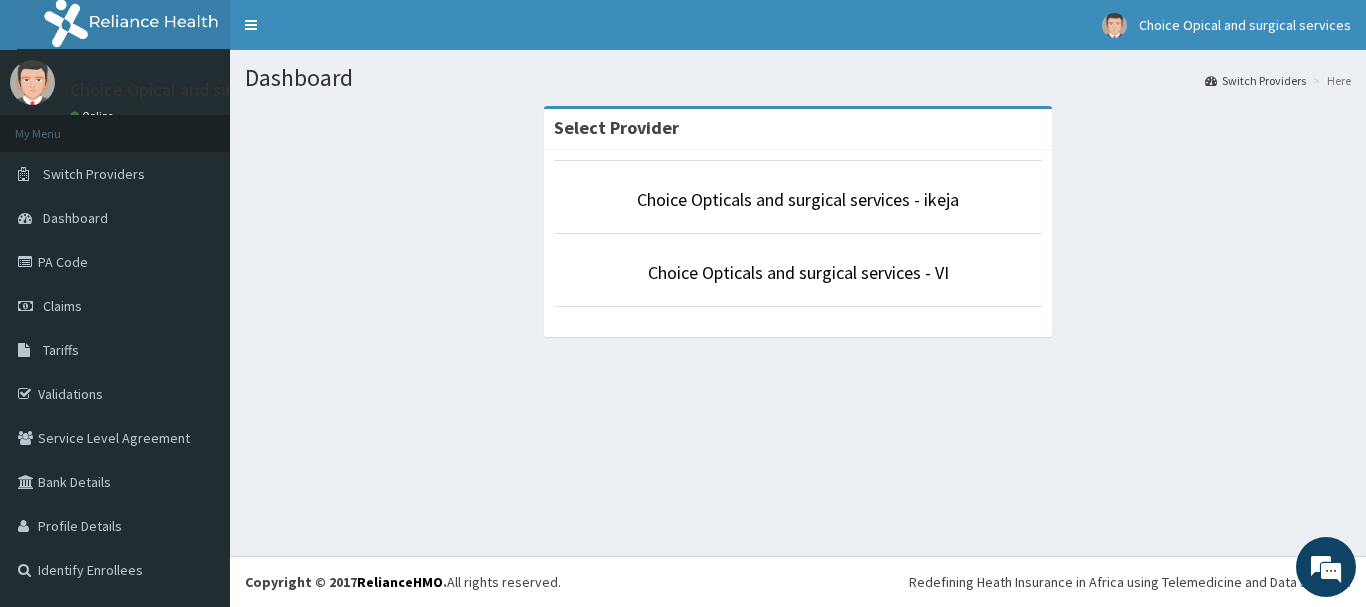 scroll, scrollTop: 0, scrollLeft: 0, axis: both 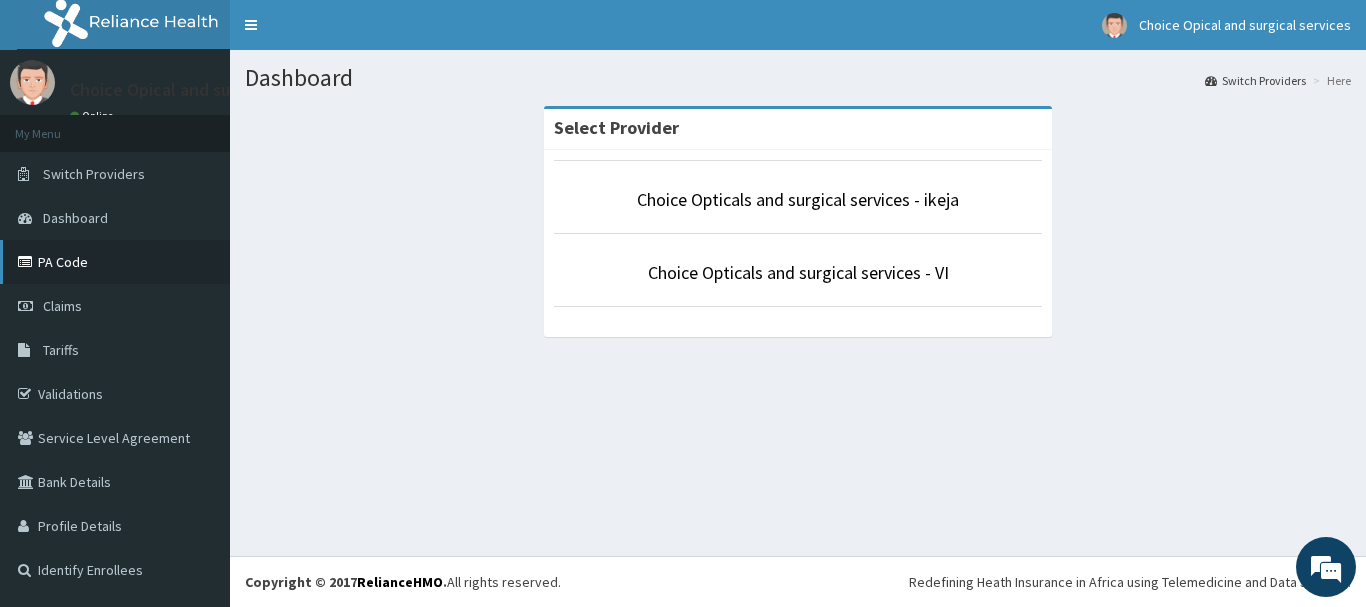 click on "PA Code" at bounding box center [115, 262] 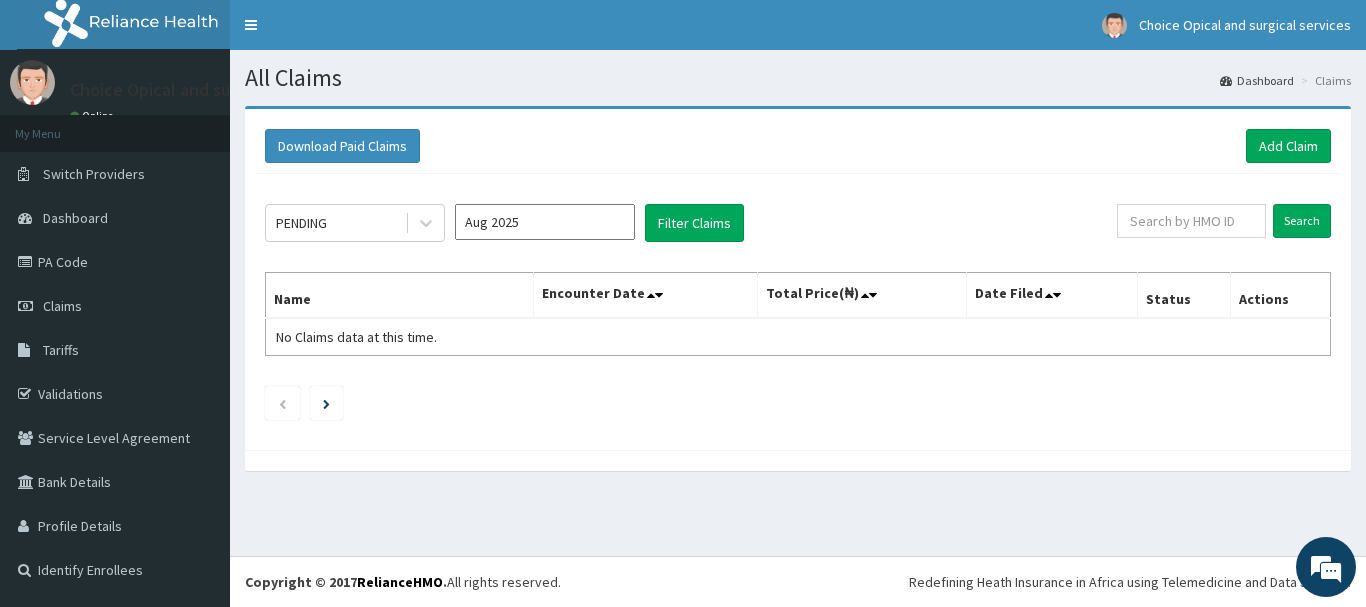 scroll, scrollTop: 0, scrollLeft: 0, axis: both 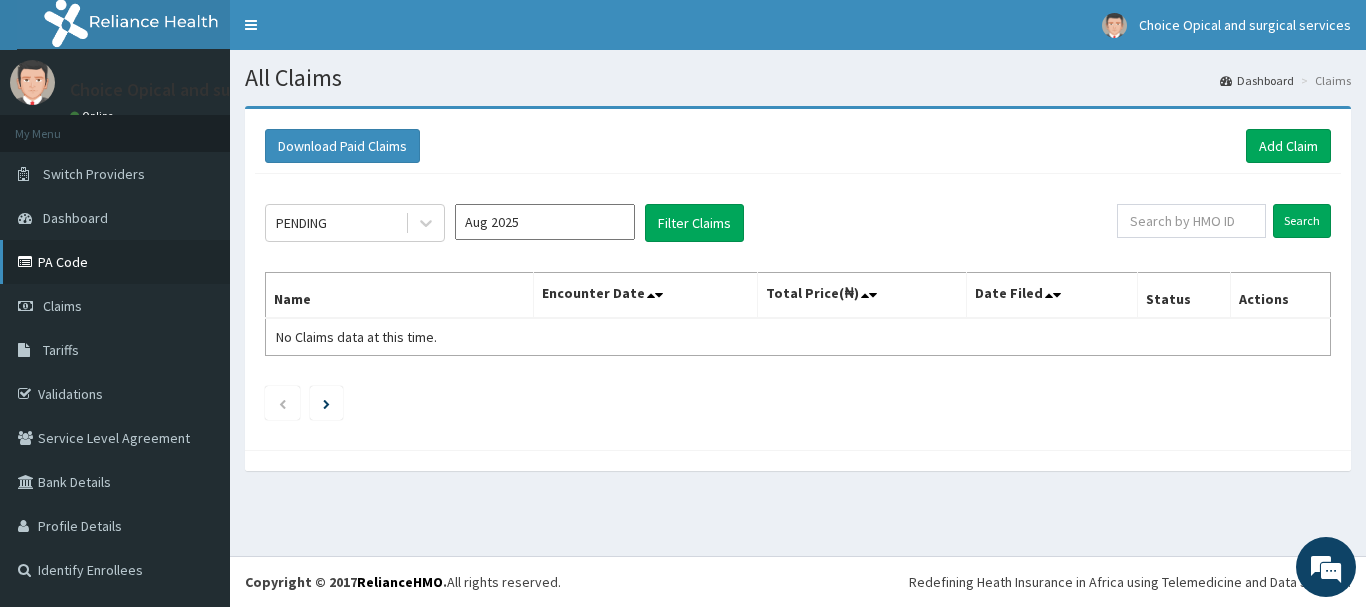 click on "PA Code" at bounding box center (115, 262) 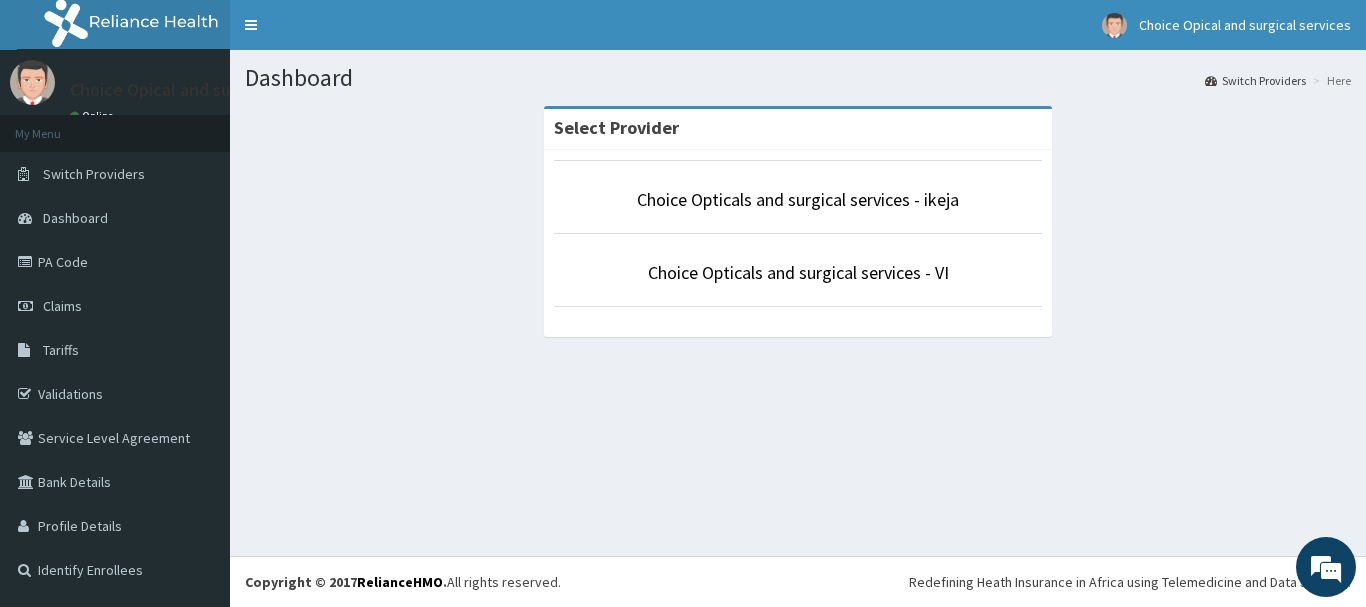 scroll, scrollTop: 0, scrollLeft: 0, axis: both 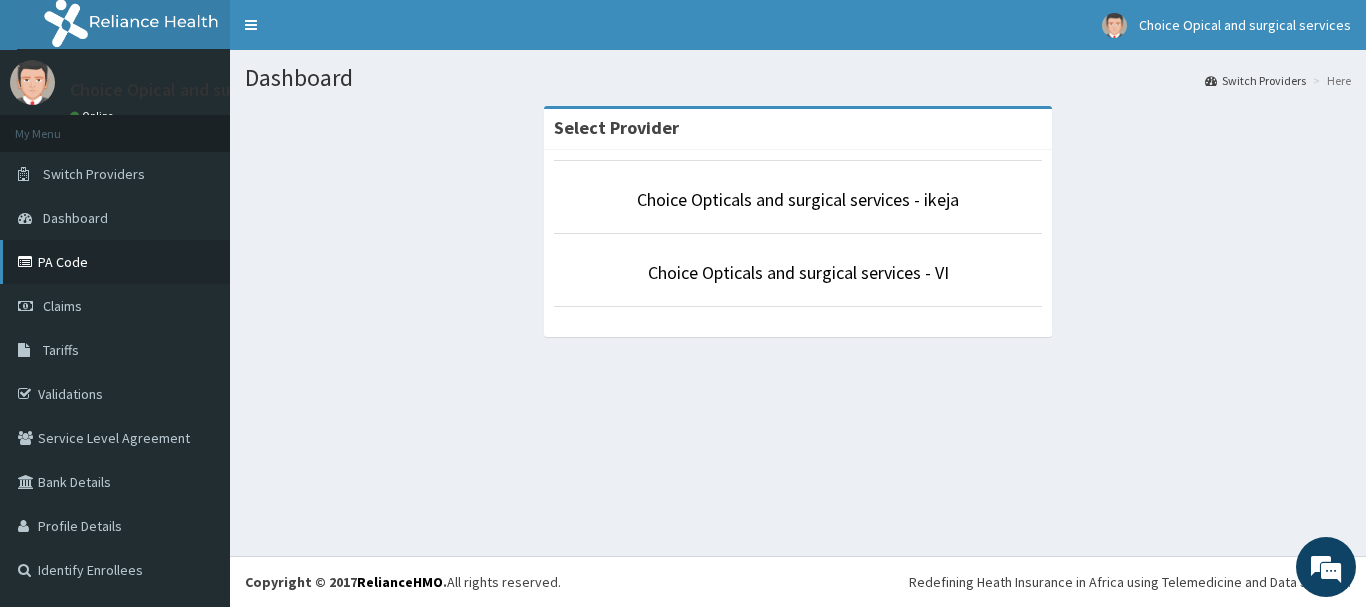 click on "PA Code" at bounding box center (115, 262) 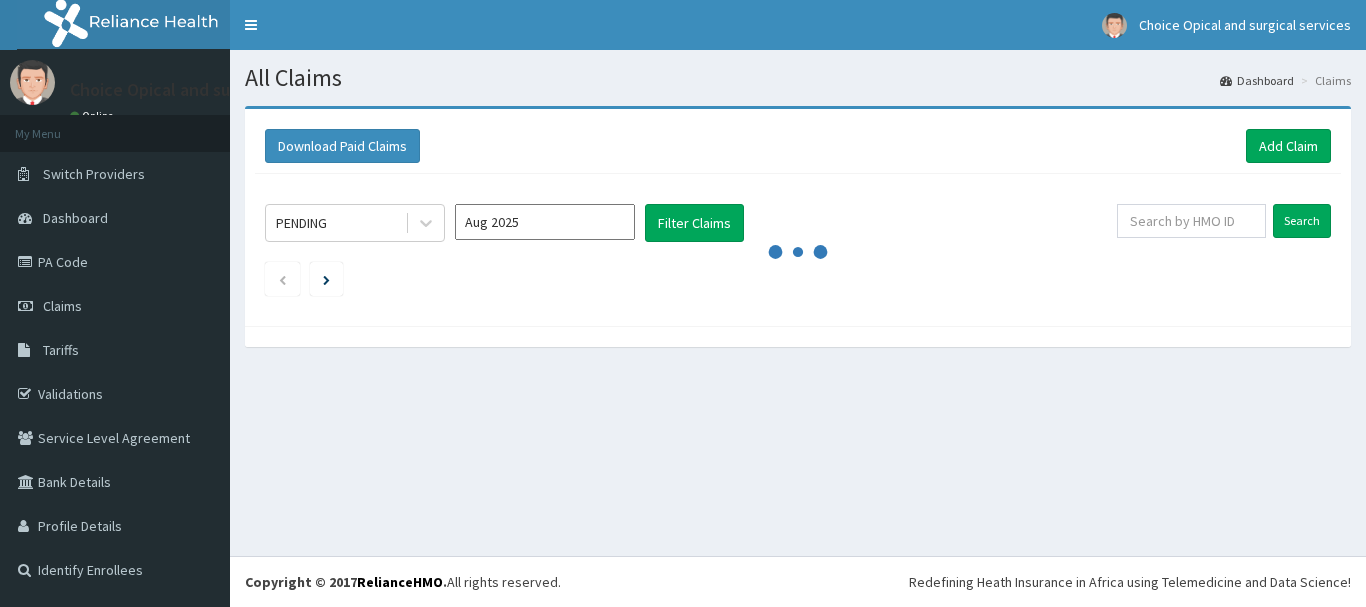 scroll, scrollTop: 0, scrollLeft: 0, axis: both 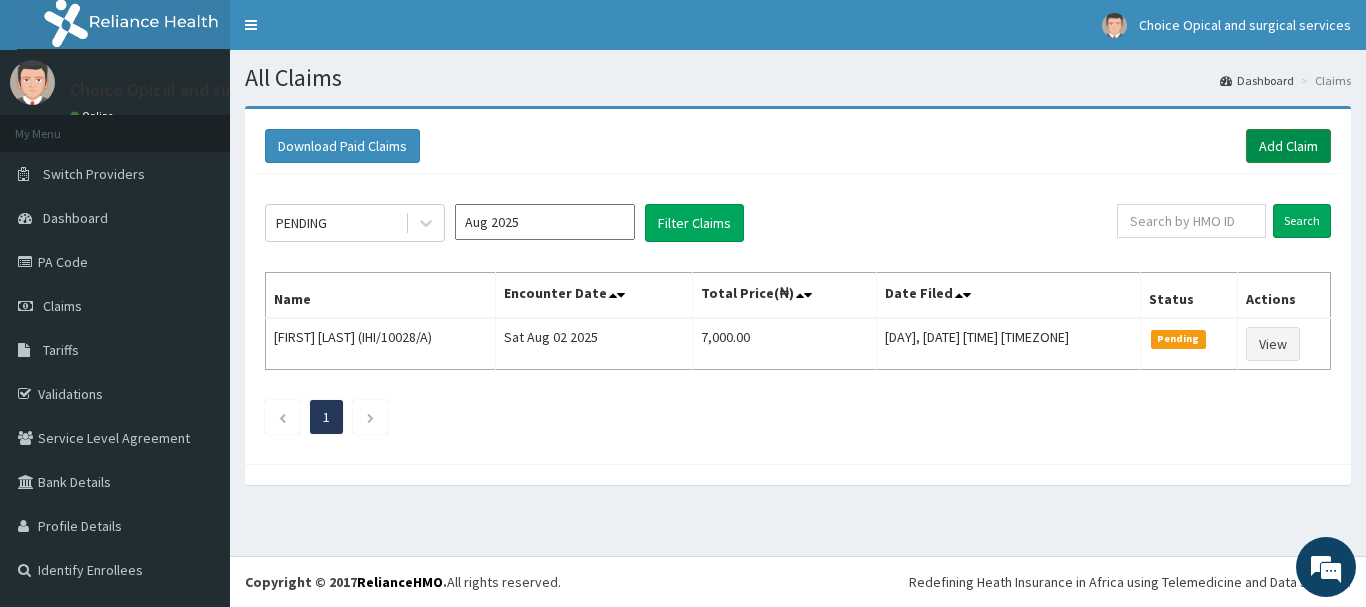 click on "Add Claim" at bounding box center [1288, 146] 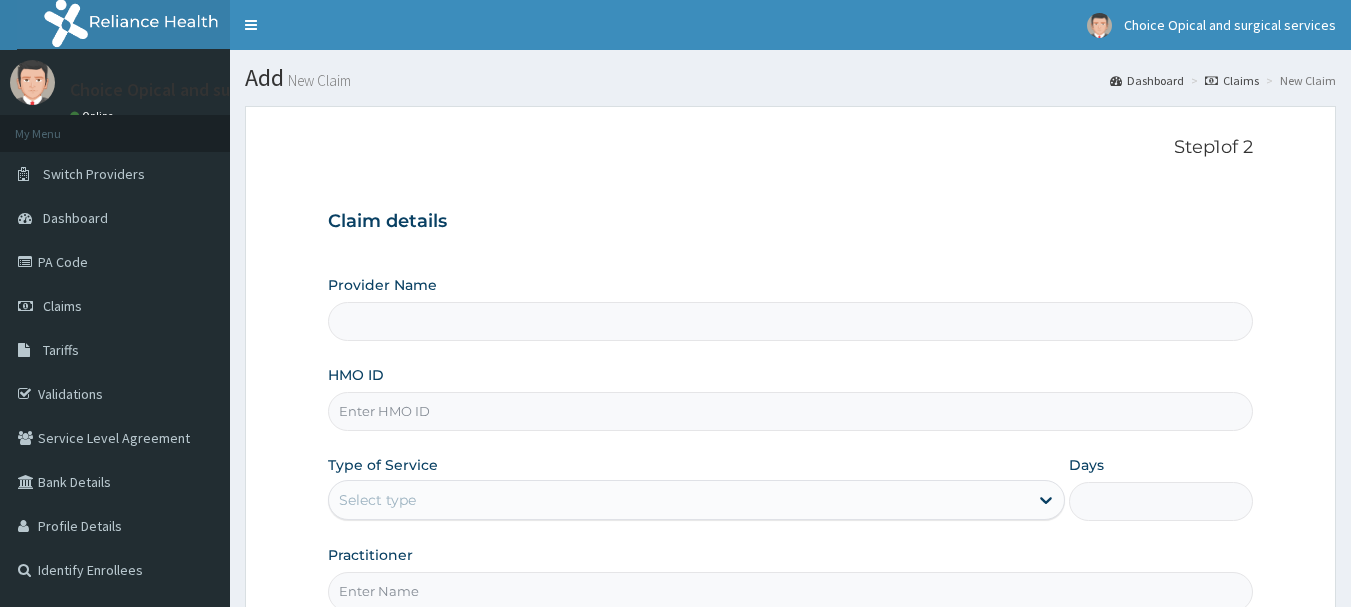 scroll, scrollTop: 0, scrollLeft: 0, axis: both 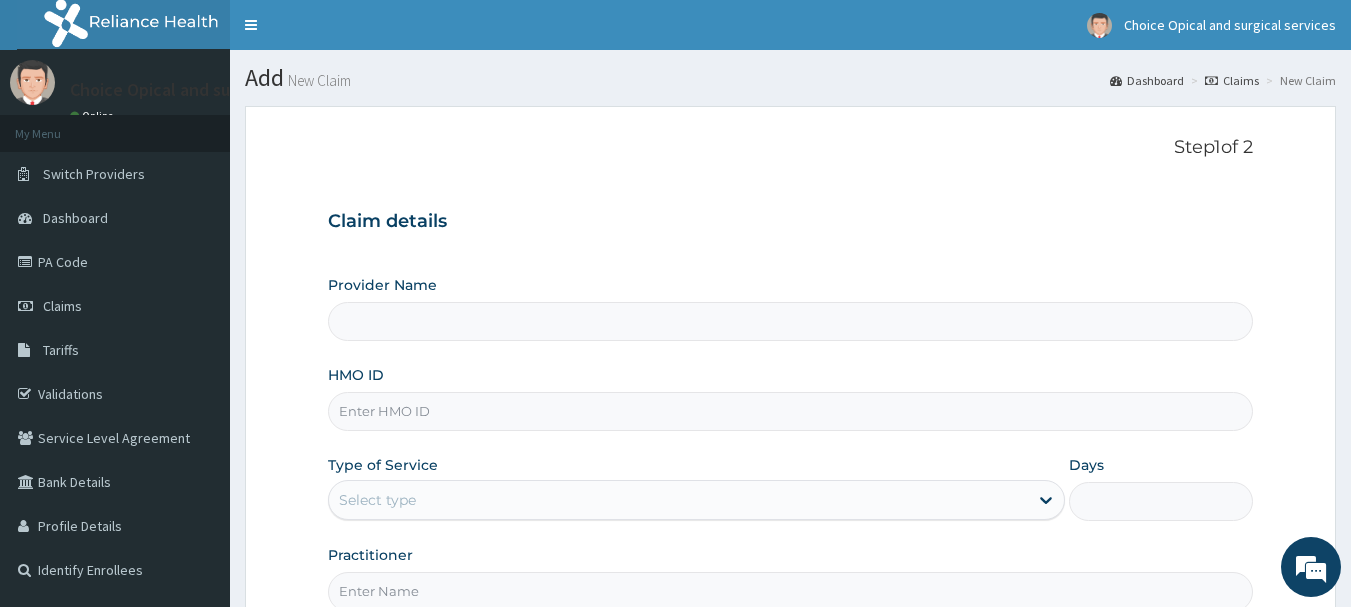 click on "HMO ID" at bounding box center [791, 411] 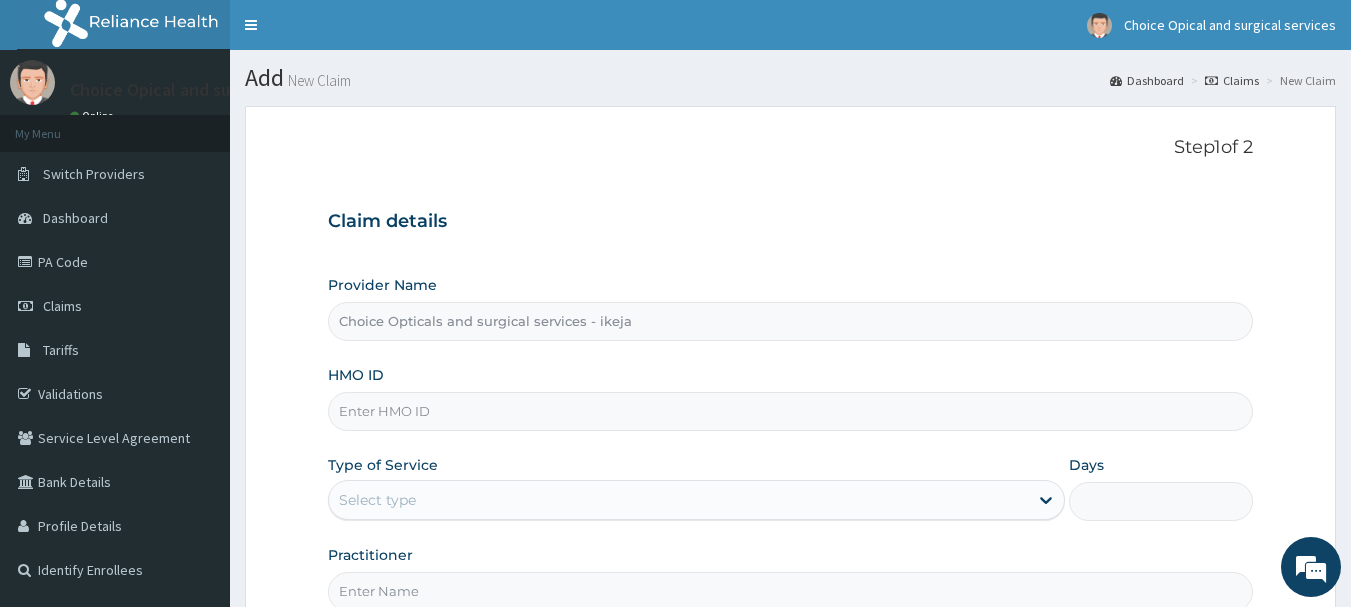 paste on "IHI/10028/B" 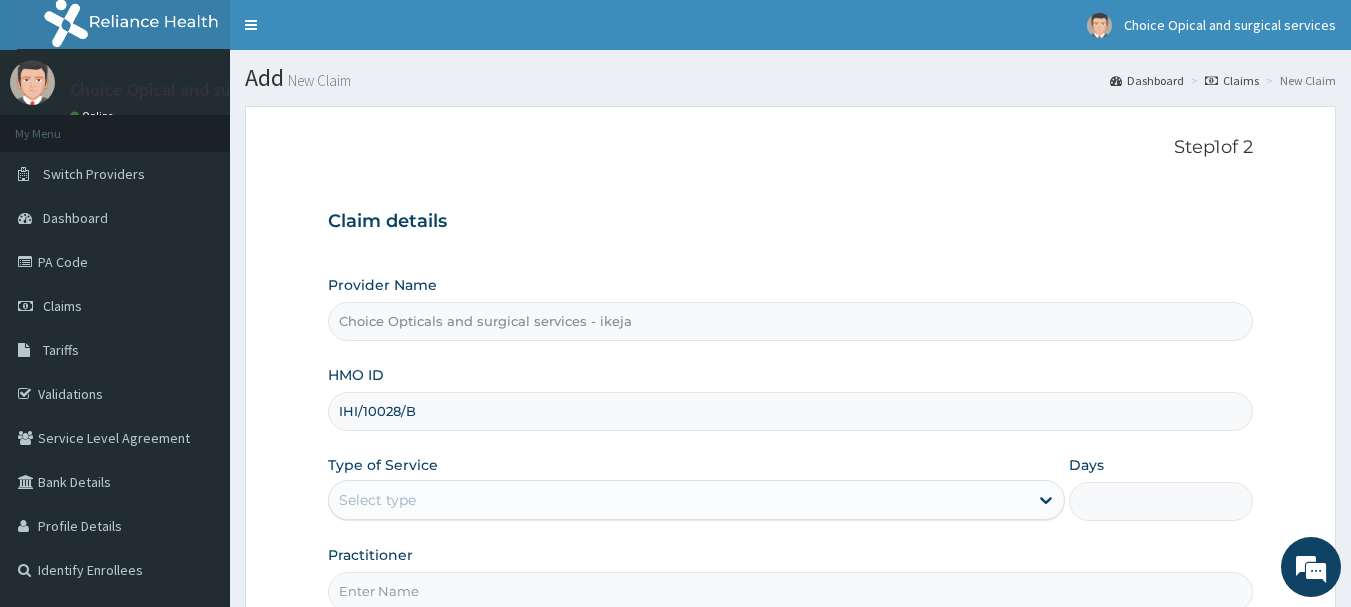 type on "IHI/10028/B" 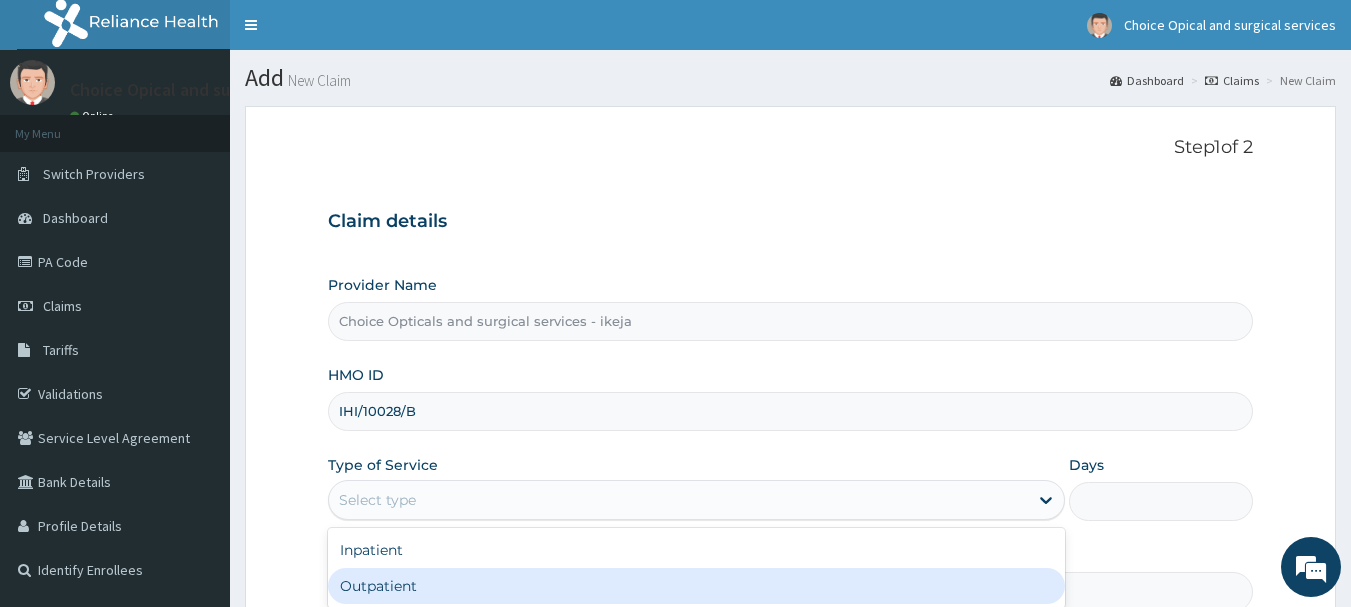 click on "Outpatient" at bounding box center (696, 586) 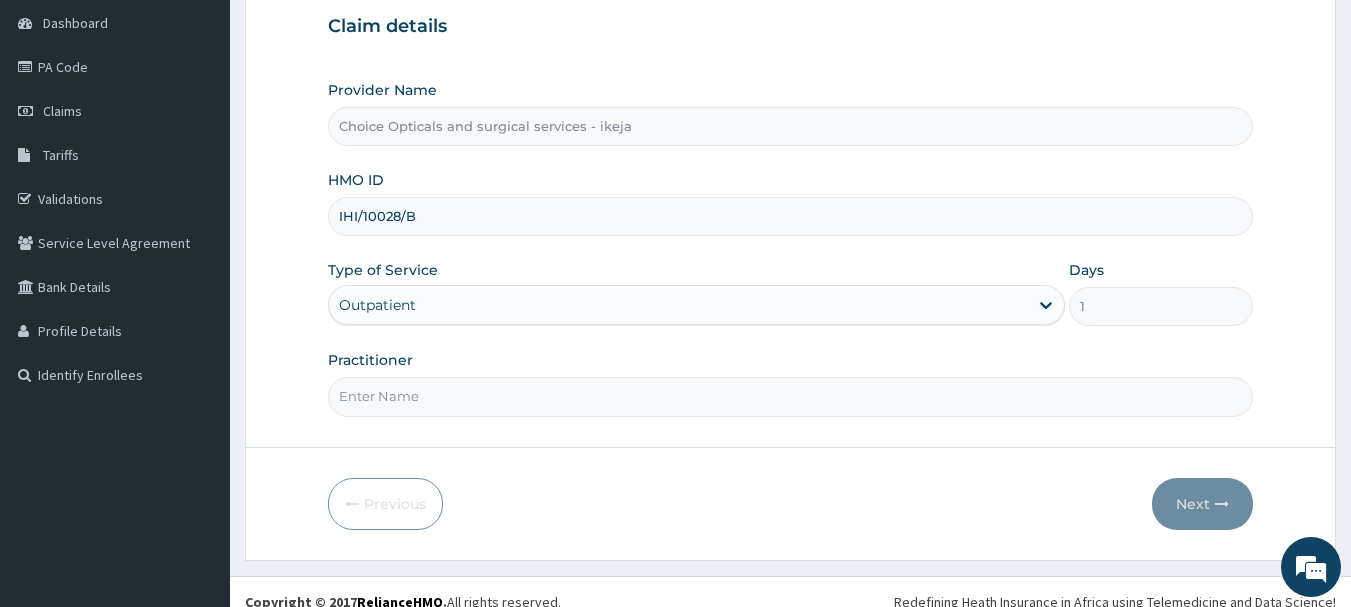 scroll, scrollTop: 200, scrollLeft: 0, axis: vertical 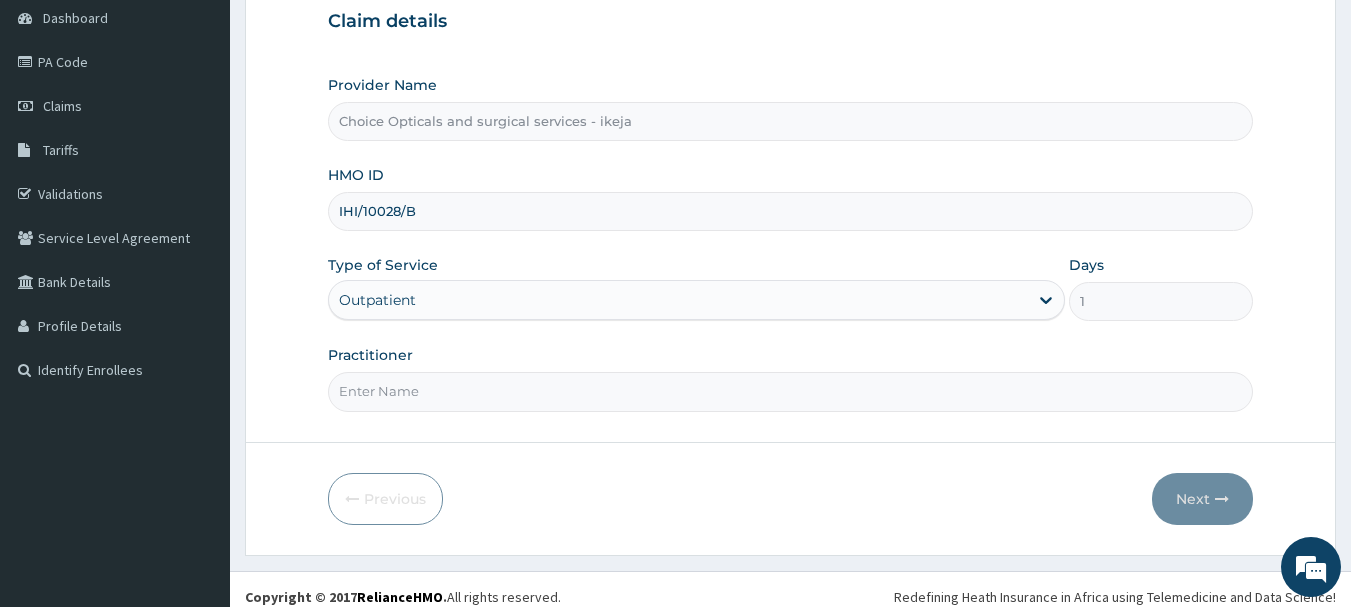 click on "Practitioner" at bounding box center (791, 391) 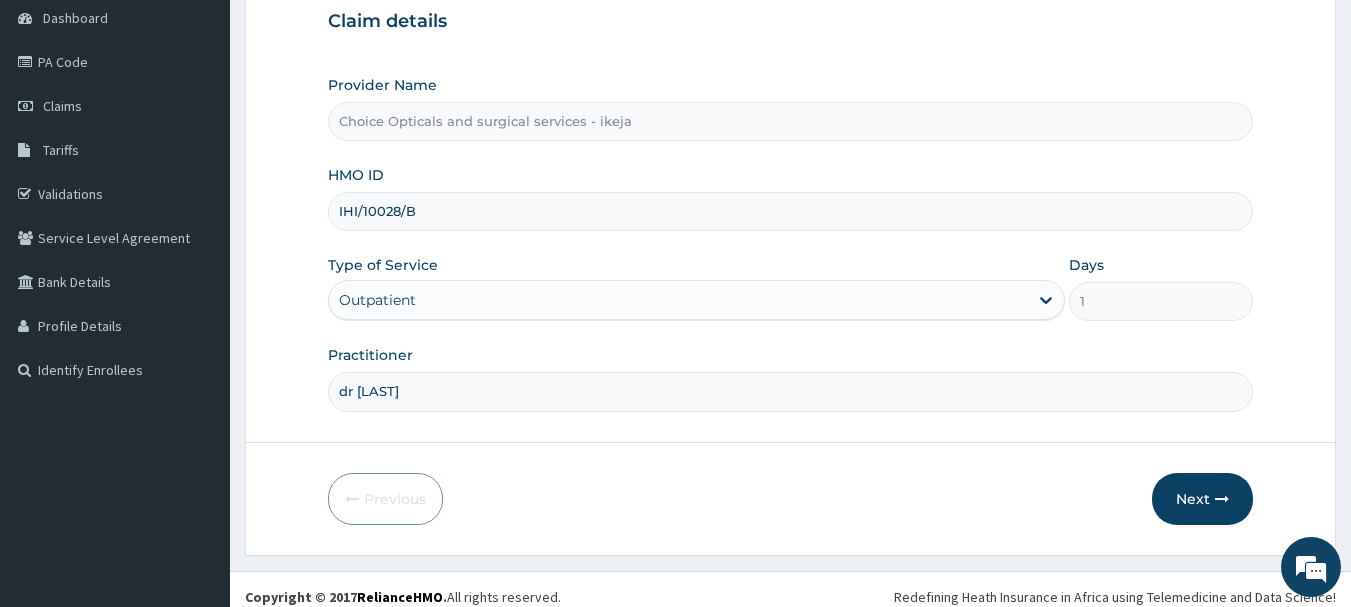 scroll, scrollTop: 0, scrollLeft: 0, axis: both 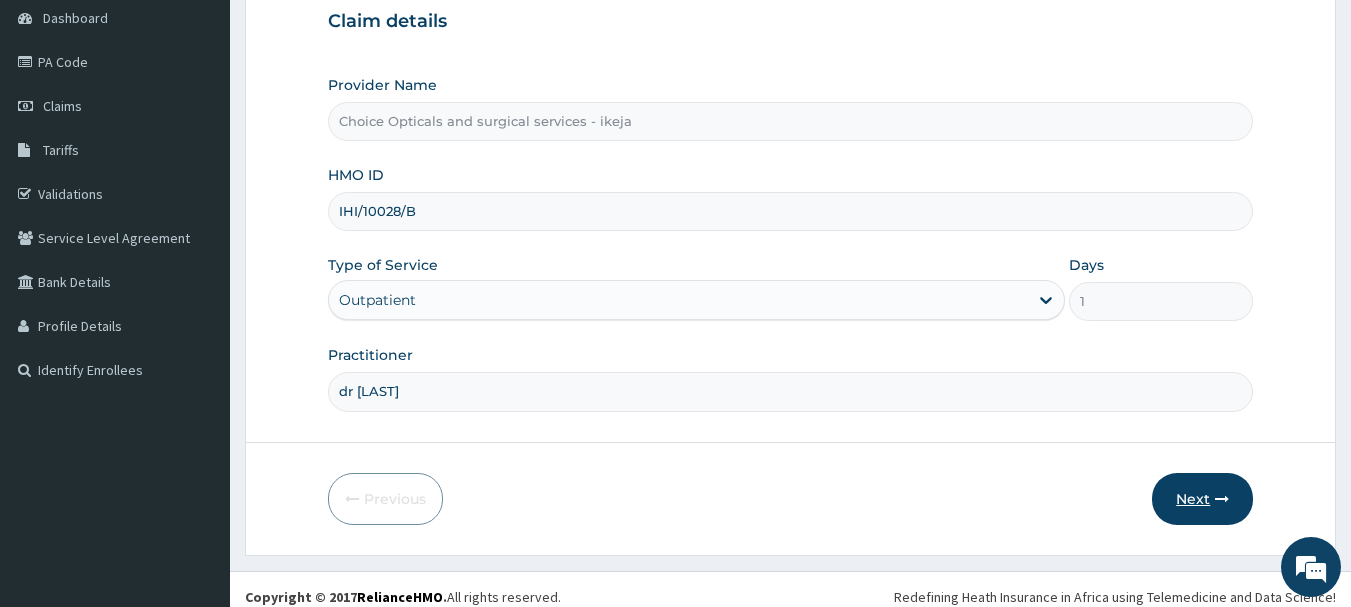 type on "dr judith" 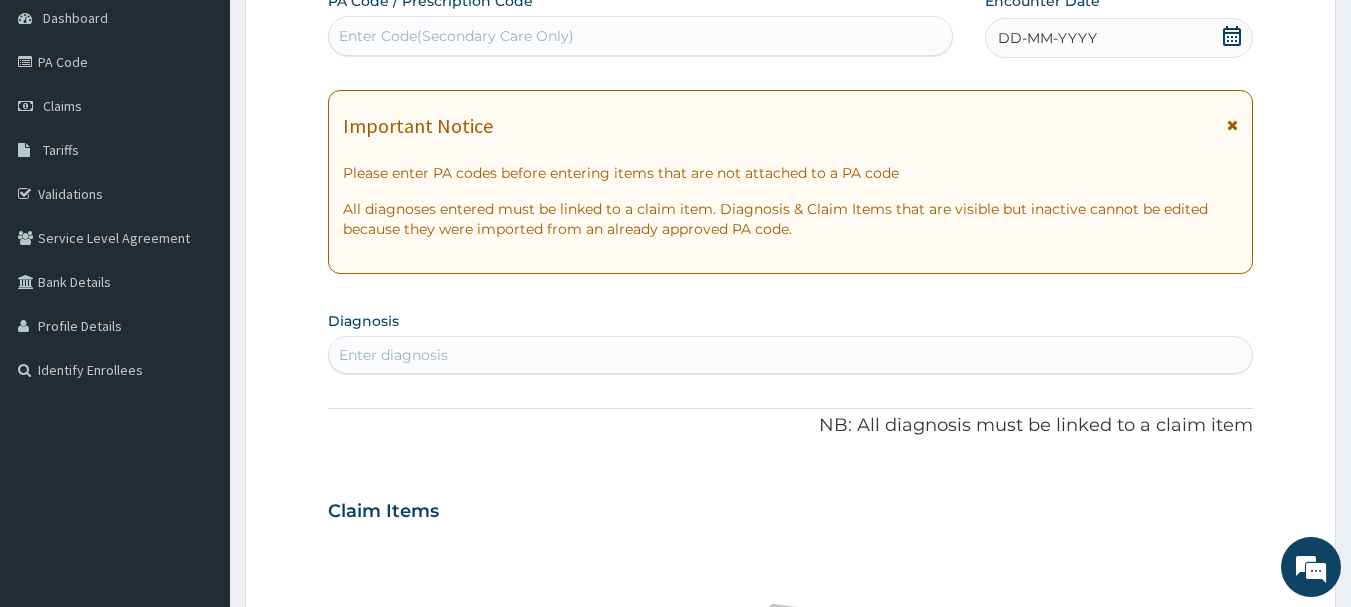 click on "Enter Code(Secondary Care Only)" at bounding box center [456, 36] 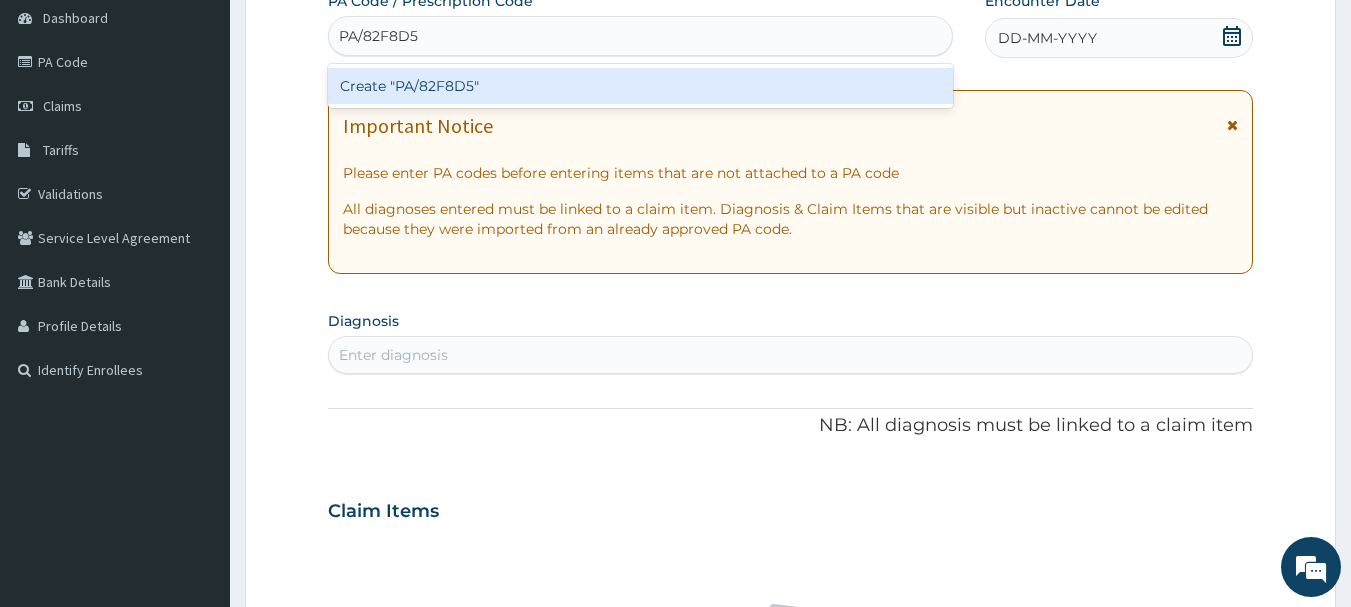 click on "Create "PA/82F8D5"" at bounding box center [641, 86] 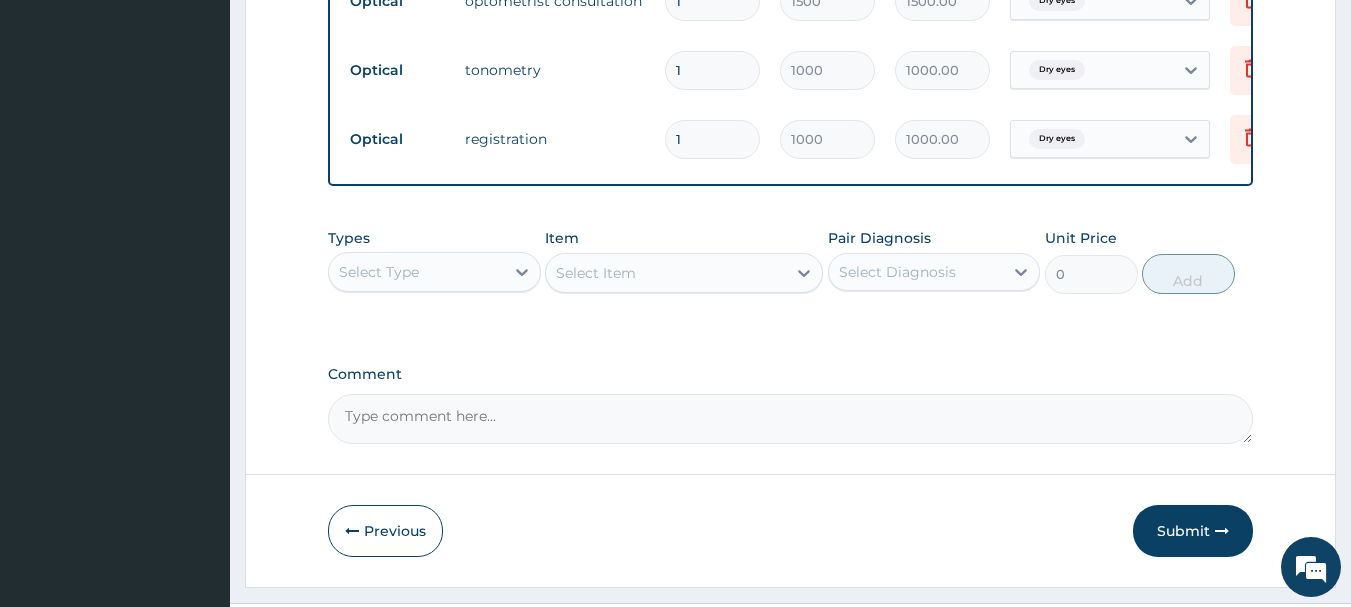 scroll, scrollTop: 1005, scrollLeft: 0, axis: vertical 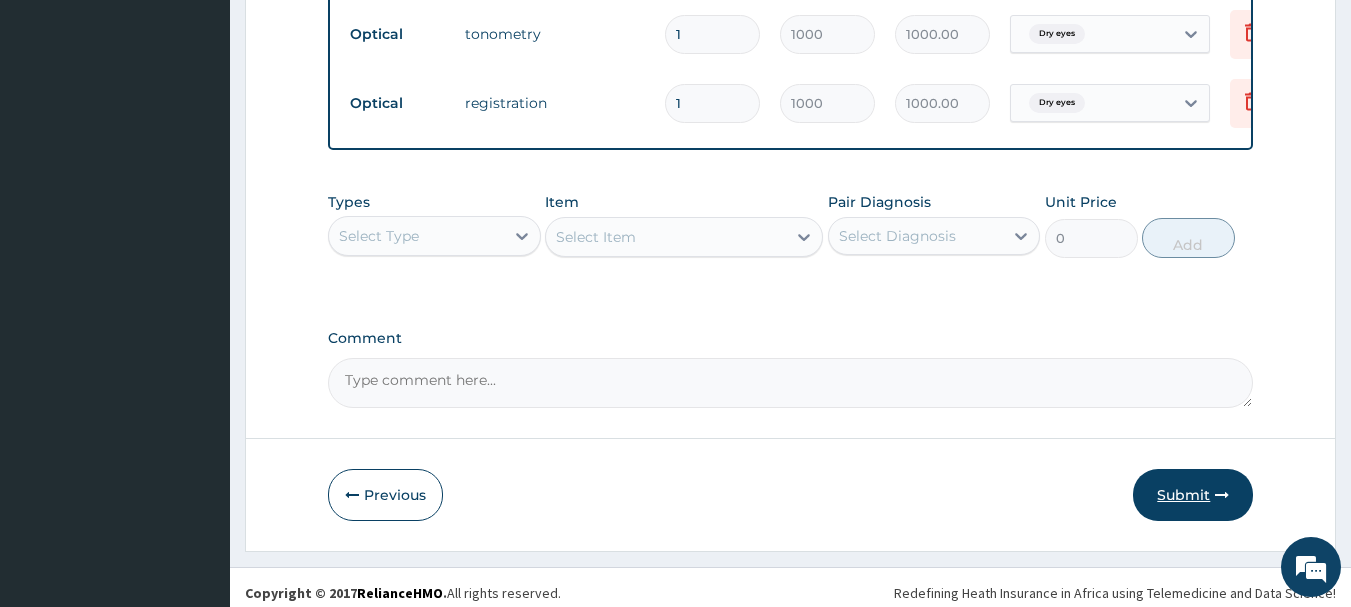 click on "Submit" at bounding box center [1193, 495] 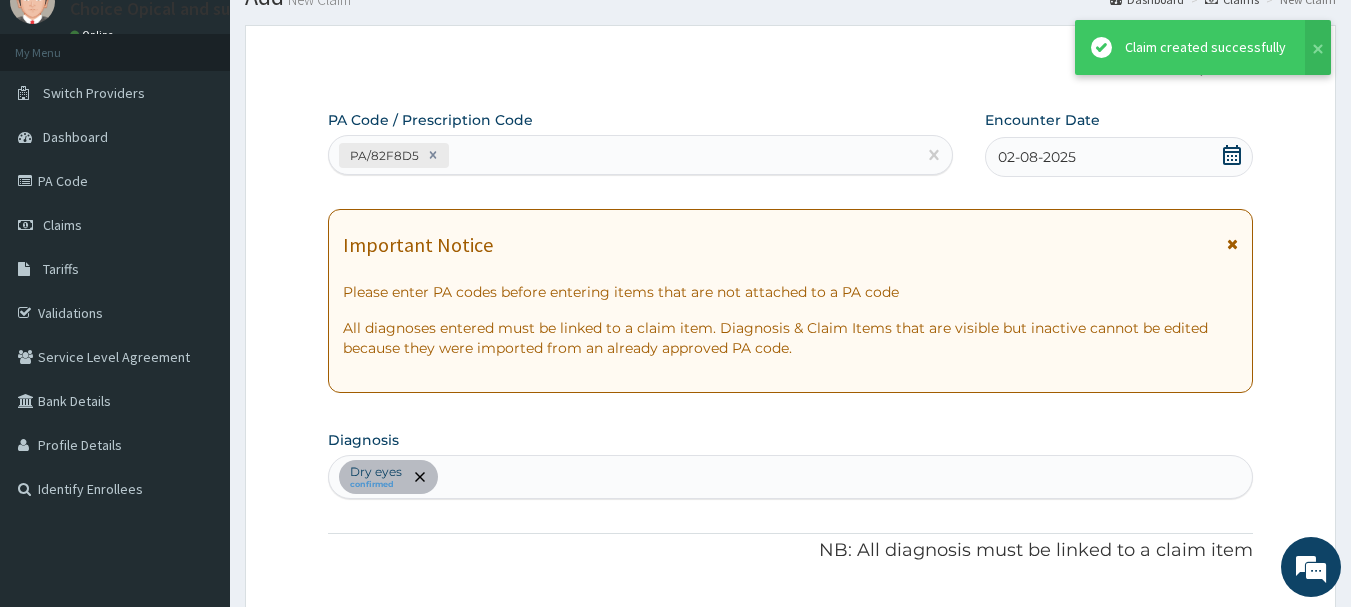 scroll, scrollTop: 1005, scrollLeft: 0, axis: vertical 